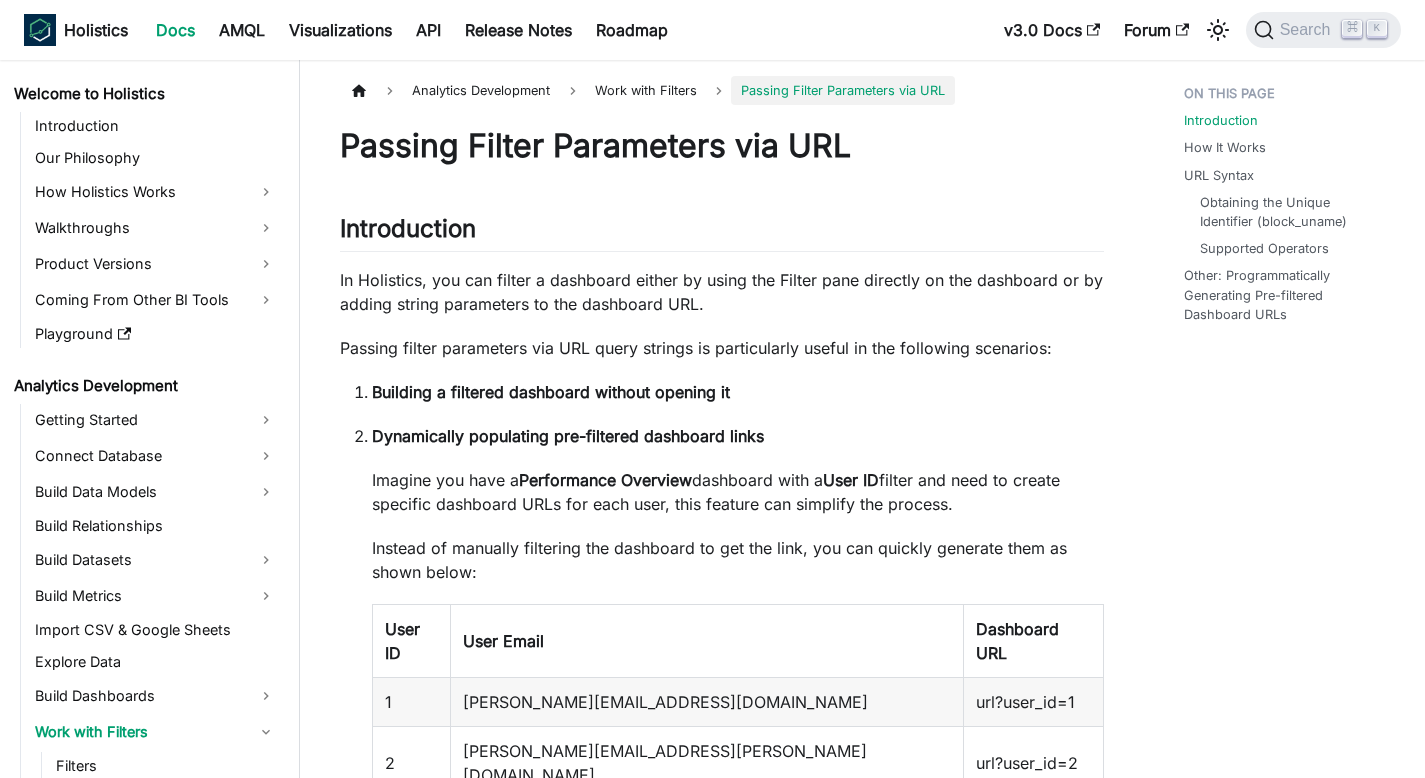 scroll, scrollTop: 0, scrollLeft: 0, axis: both 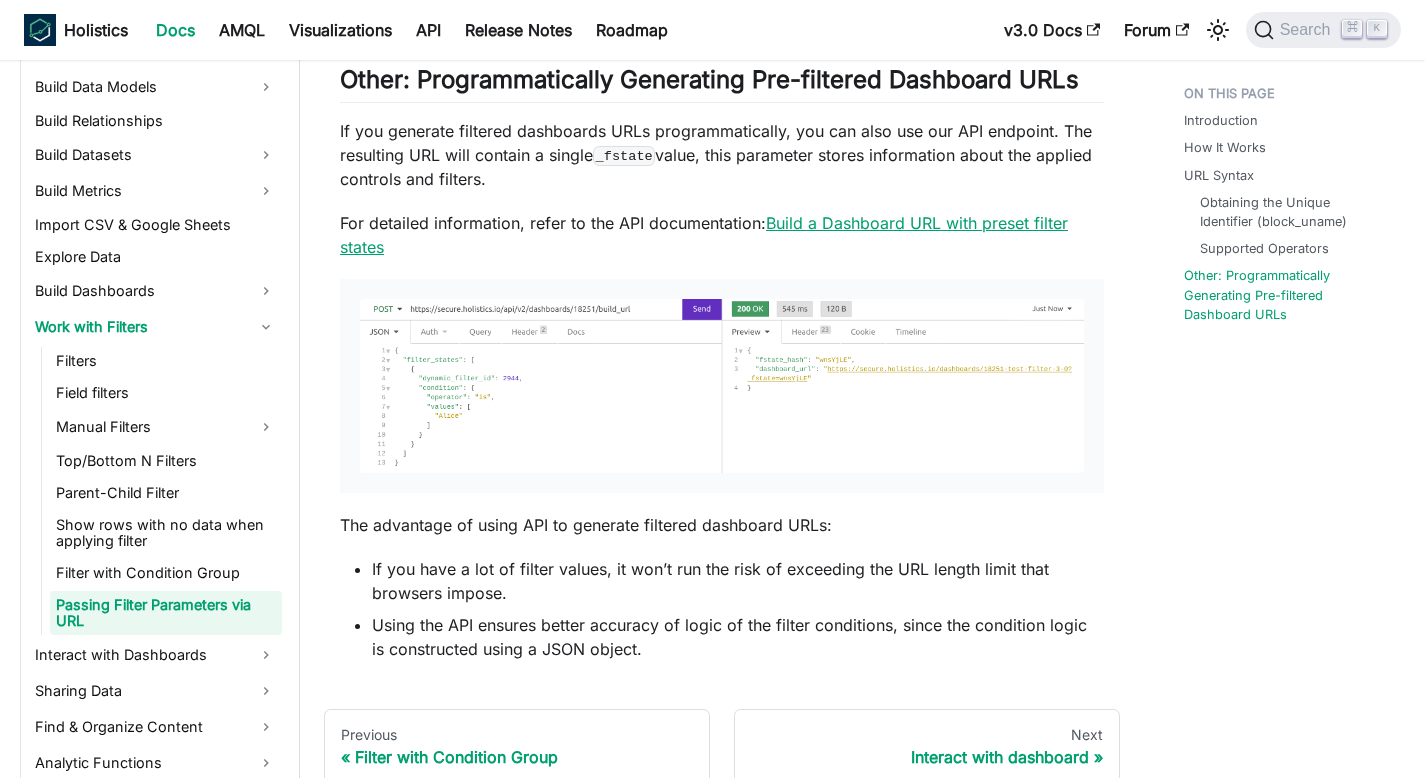 click on "Build a Dashboard URL with preset filter states" at bounding box center (704, 235) 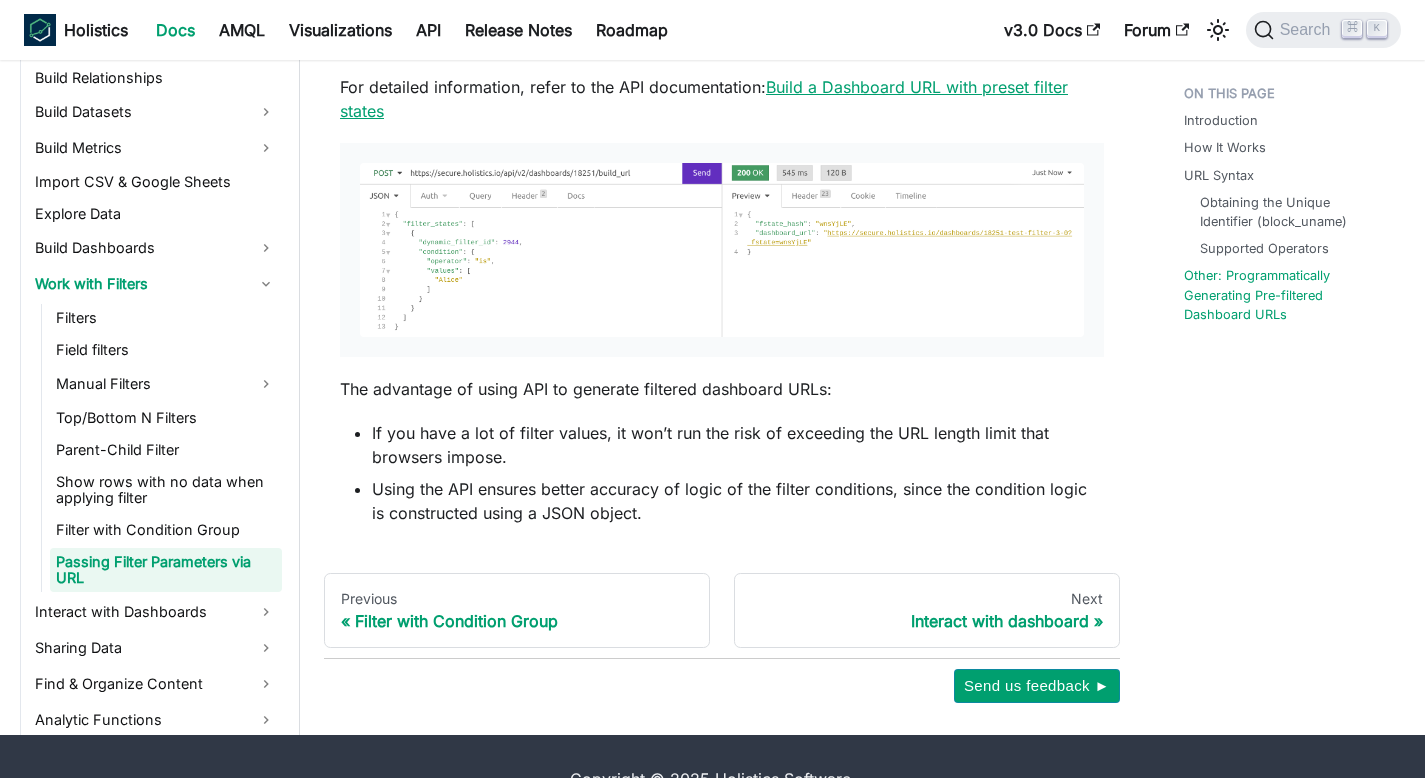 scroll, scrollTop: 4336, scrollLeft: 0, axis: vertical 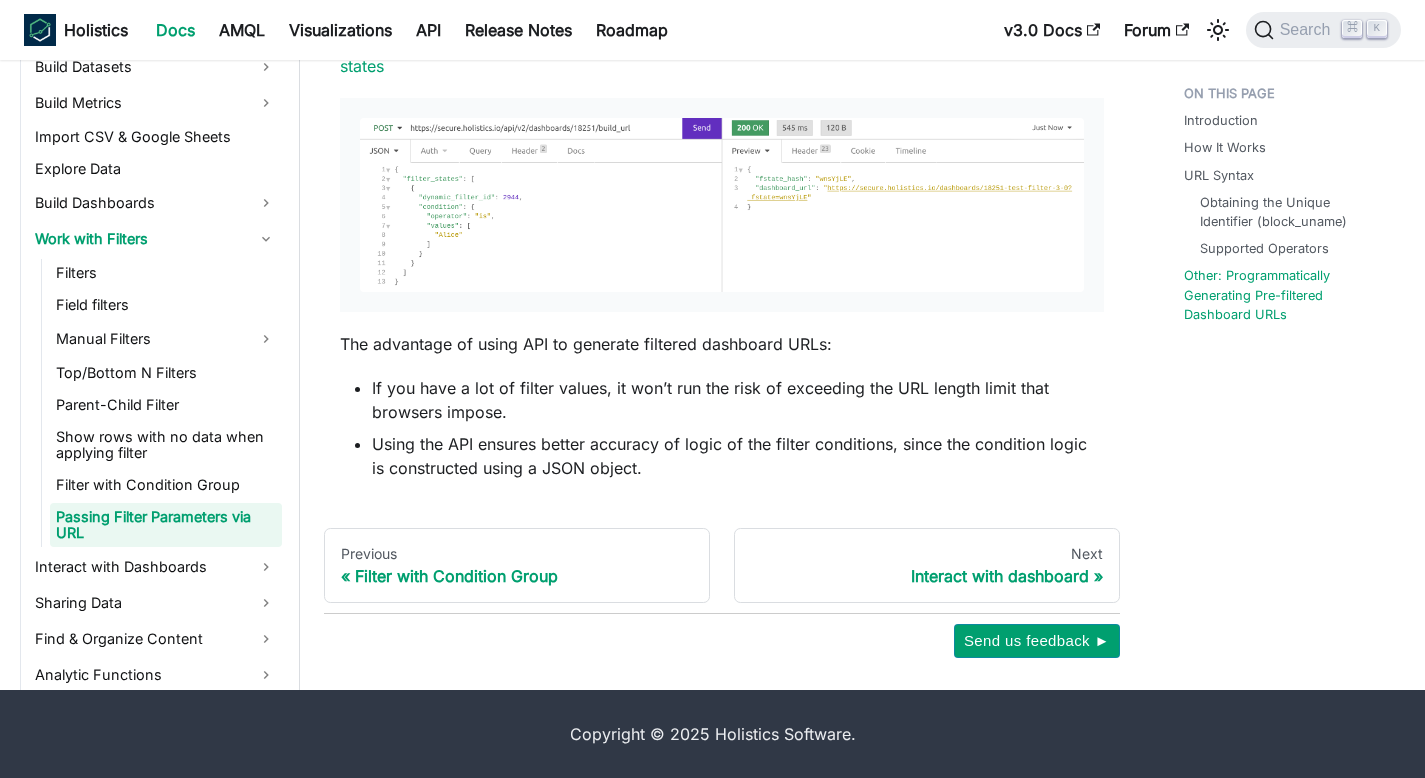 click on "If you have a lot of filter values, it won’t run the risk of exceeding the URL length limit that browsers impose." at bounding box center (738, 400) 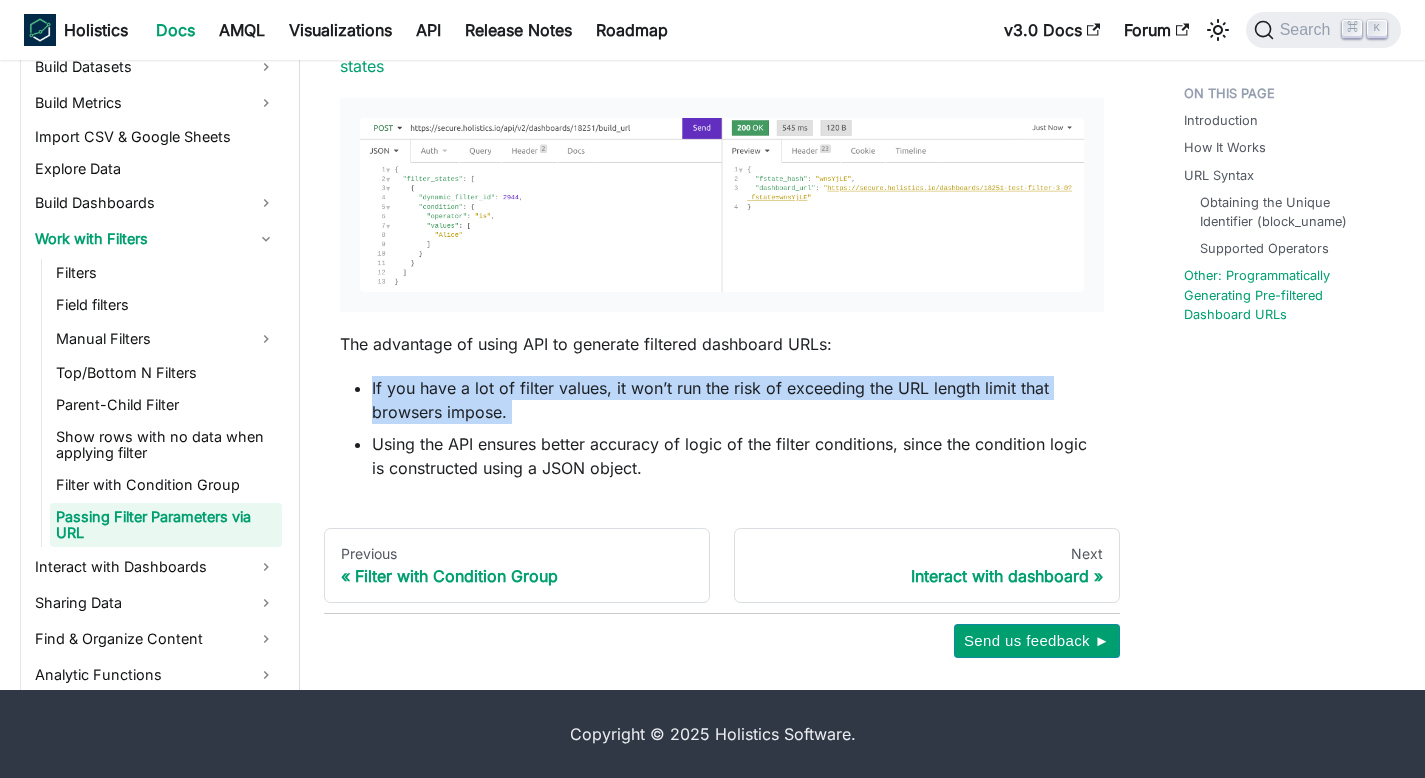 click on "If you have a lot of filter values, it won’t run the risk of exceeding the URL length limit that browsers impose." at bounding box center (738, 400) 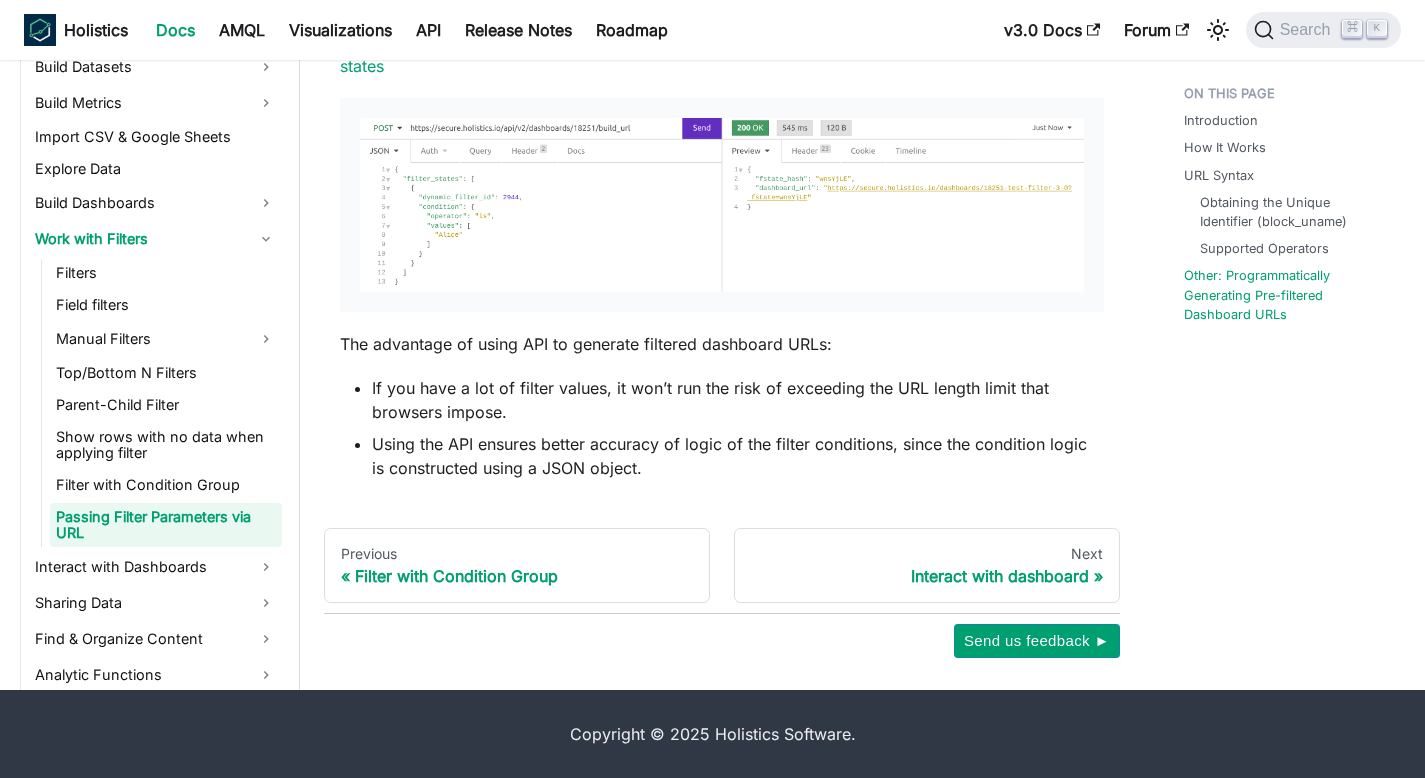 click on "Using the API ensures better accuracy of logic of the filter conditions, since the condition logic is constructed using a JSON object." at bounding box center [738, 456] 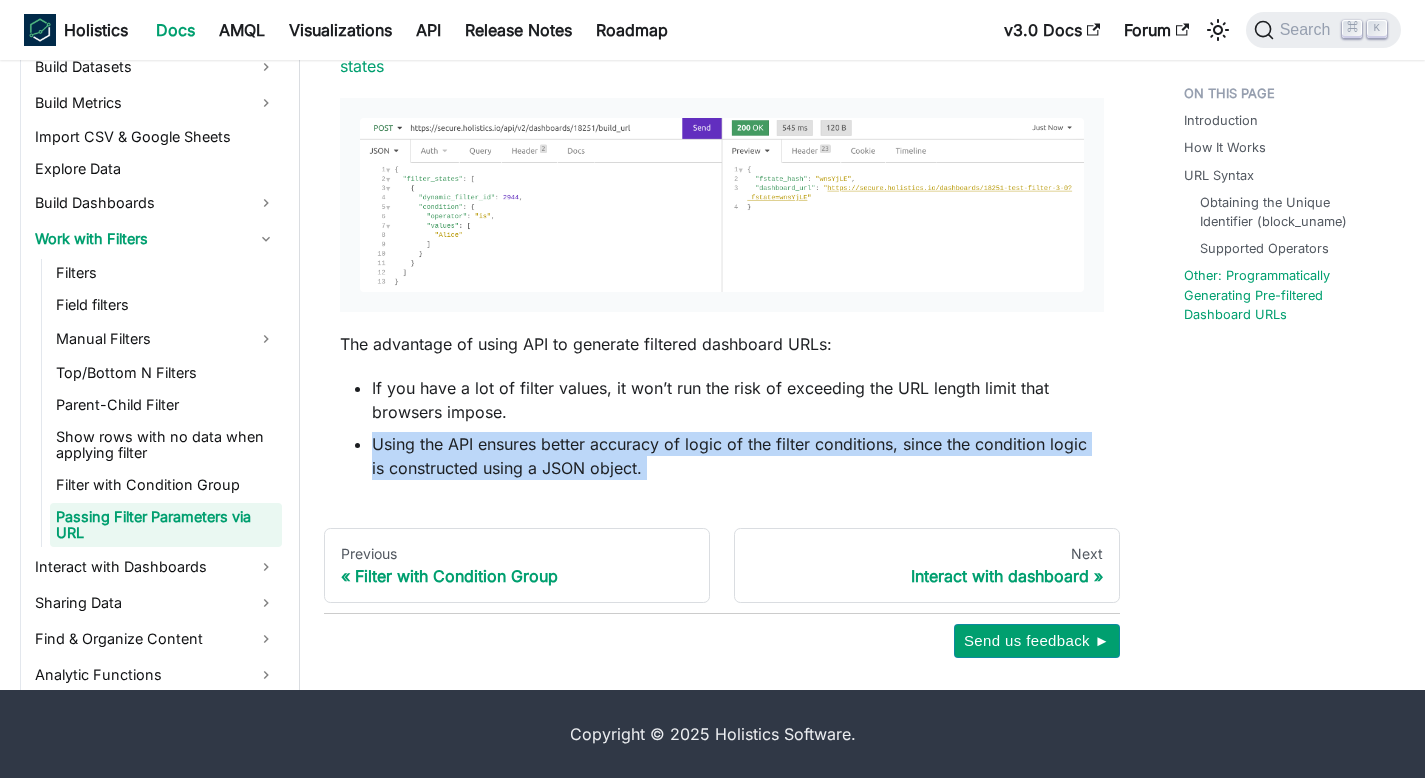 click on "Using the API ensures better accuracy of logic of the filter conditions, since the condition logic is constructed using a JSON object." at bounding box center [738, 456] 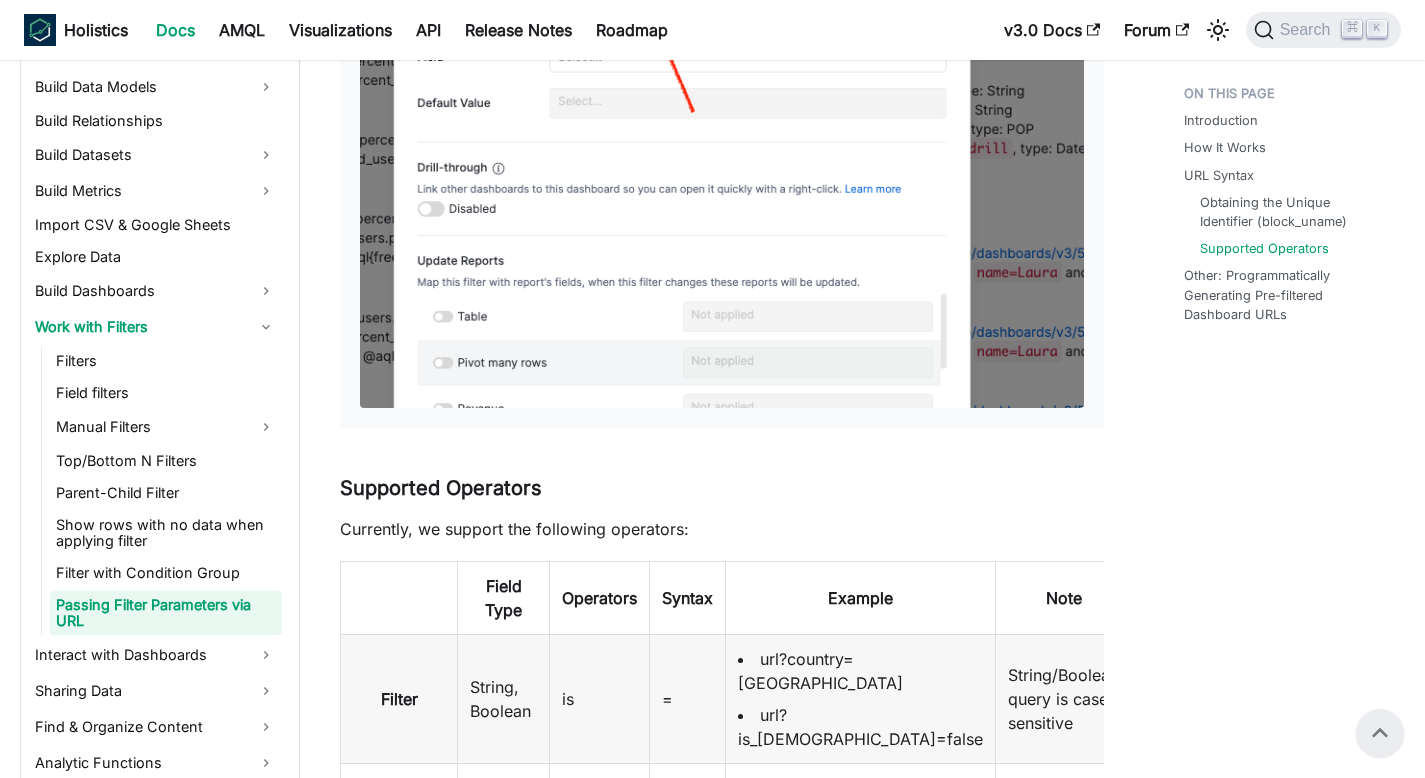 scroll, scrollTop: 2182, scrollLeft: 0, axis: vertical 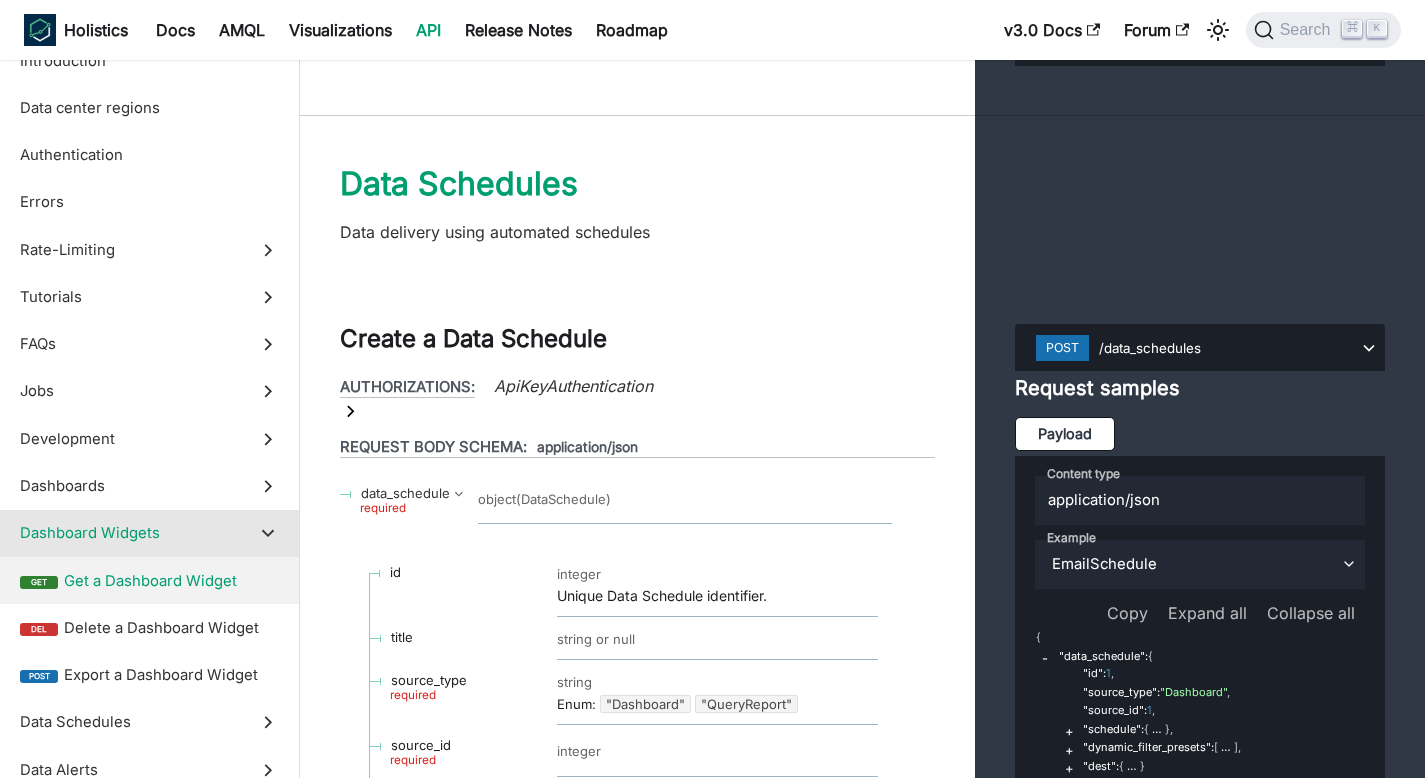 click on "get Get a Dashboard Widget" at bounding box center (149, 580) 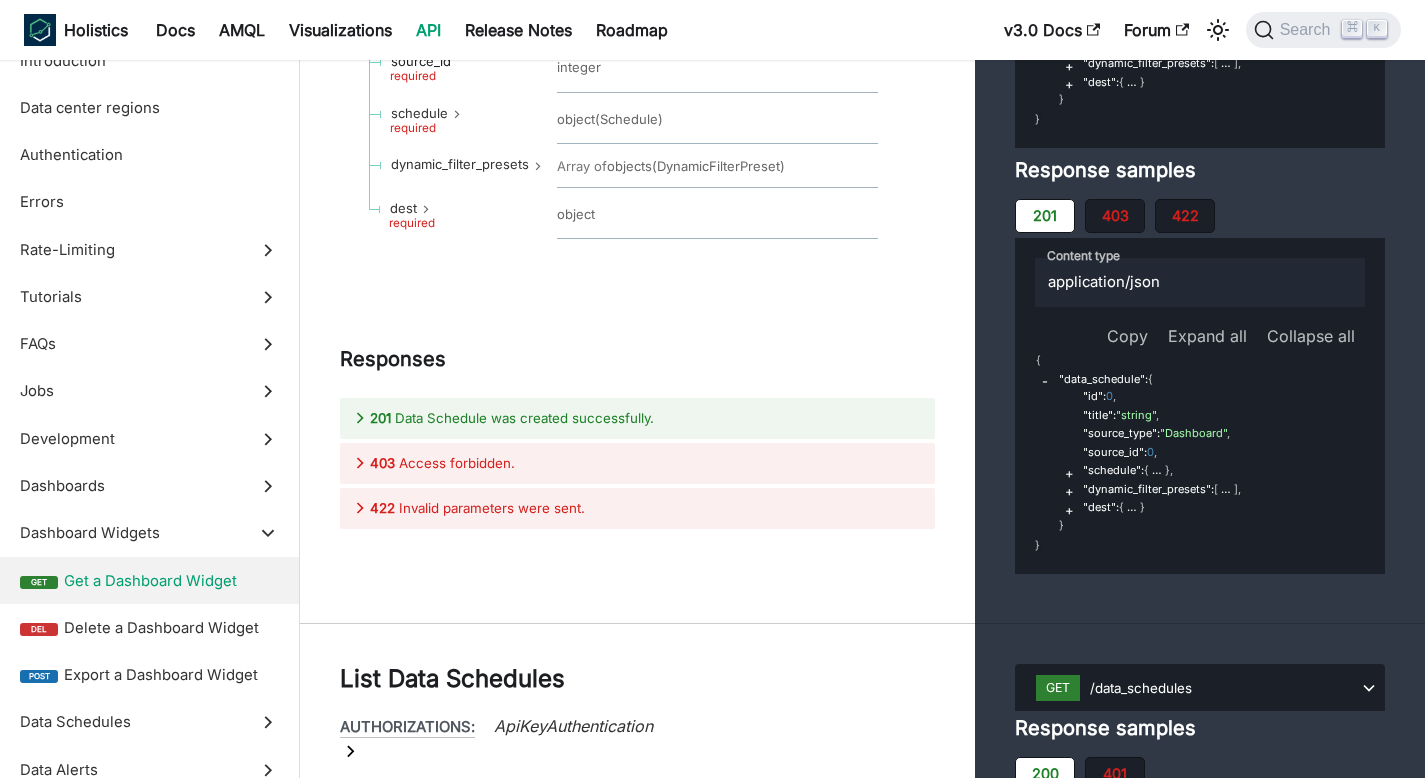 scroll, scrollTop: 43492, scrollLeft: 0, axis: vertical 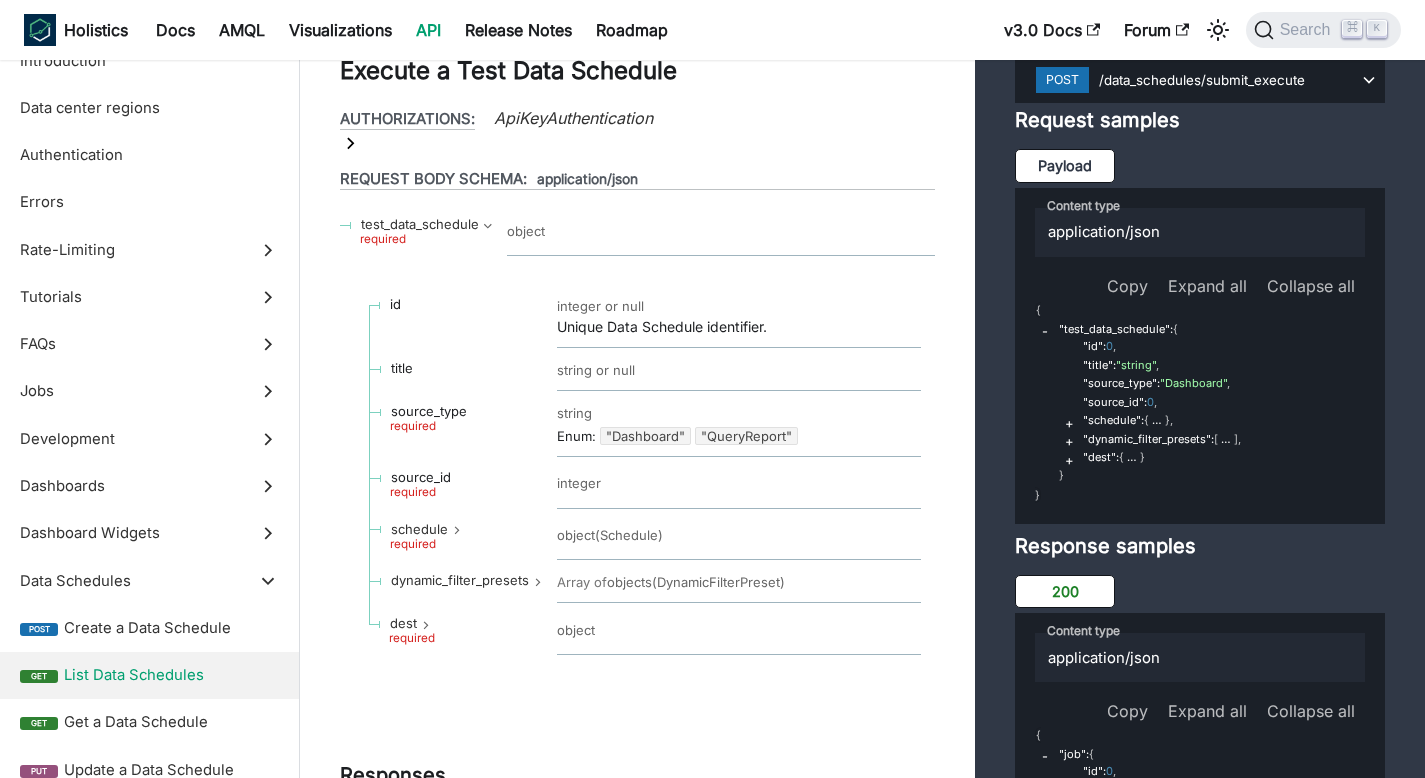 drag, startPoint x: 341, startPoint y: 110, endPoint x: 463, endPoint y: 489, distance: 398.15198 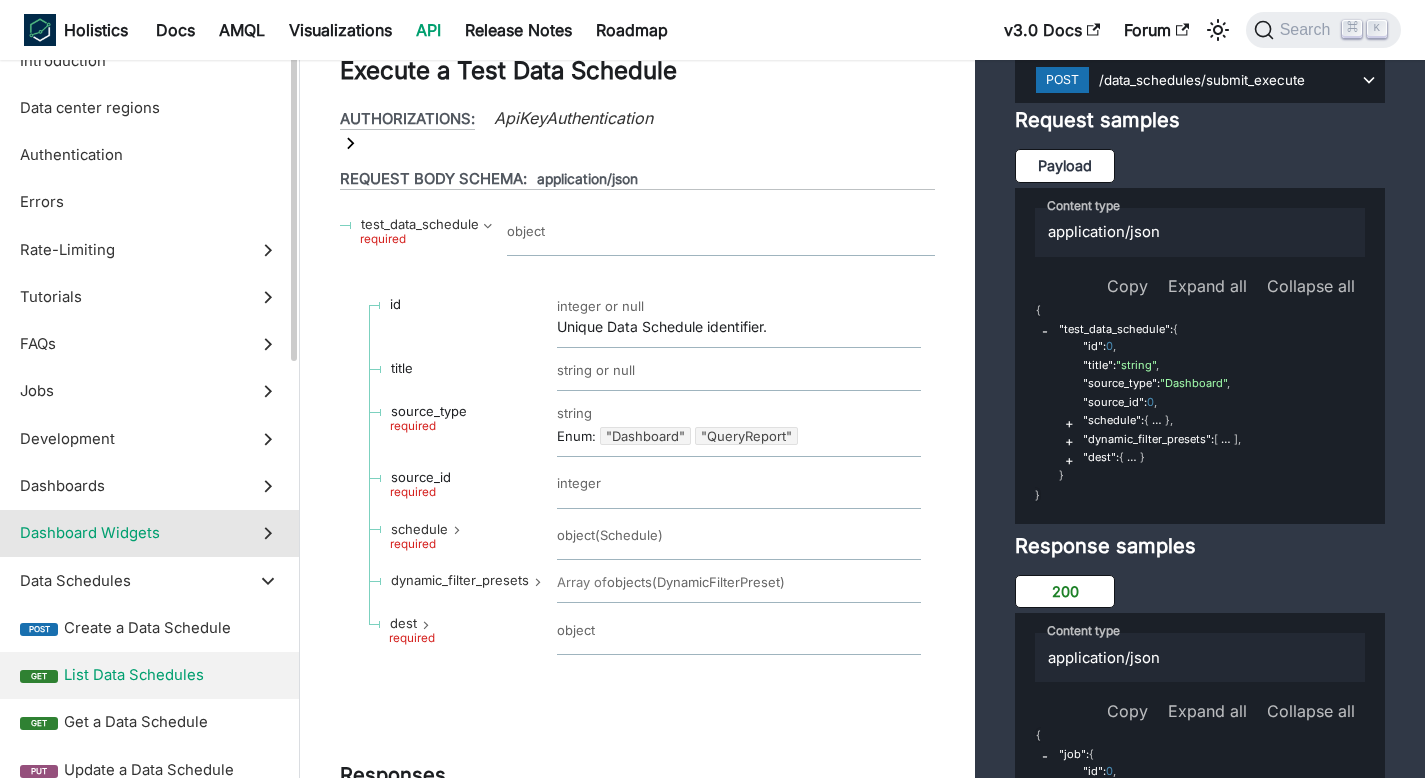 click on "Dashboard Widgets" at bounding box center (149, 533) 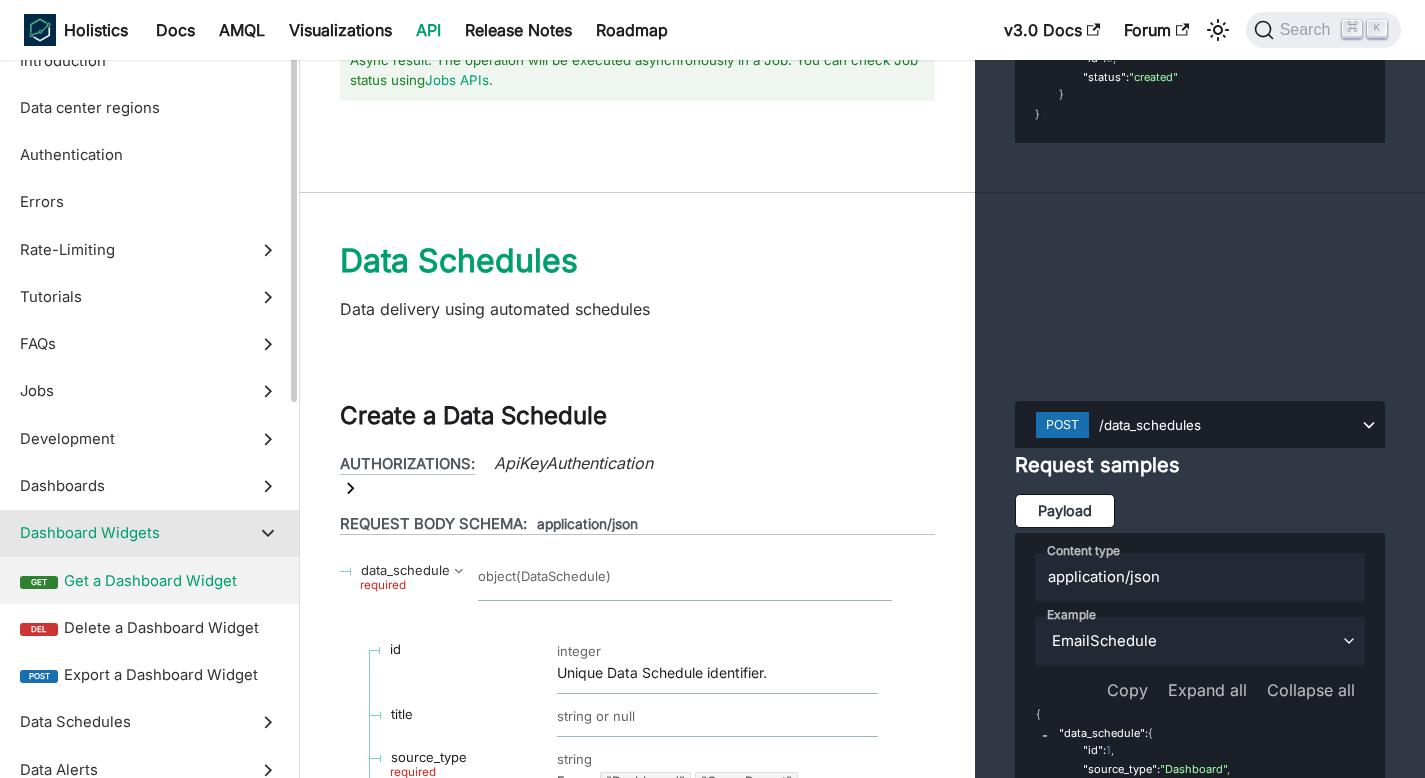 click on "Get a Dashboard Widget" at bounding box center (171, 581) 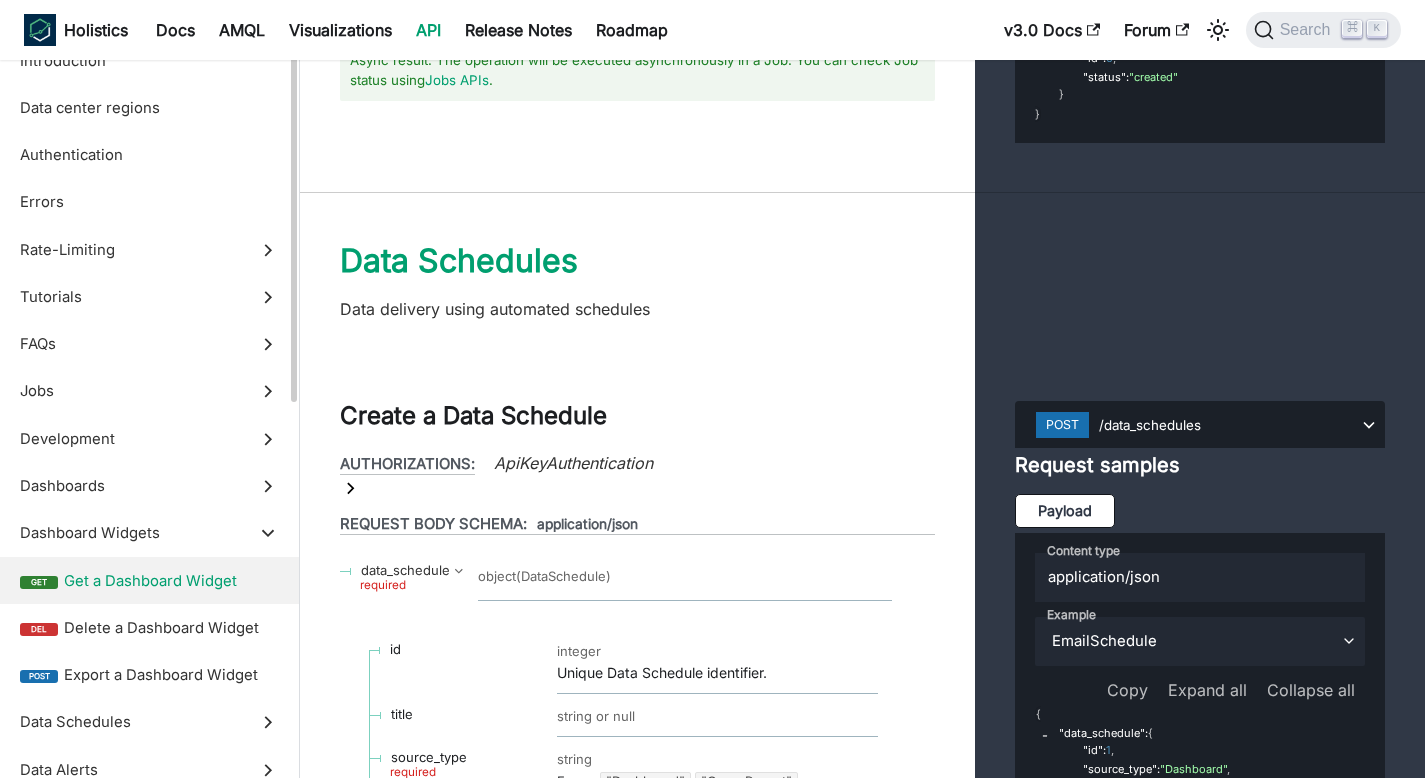 scroll, scrollTop: 42863, scrollLeft: 0, axis: vertical 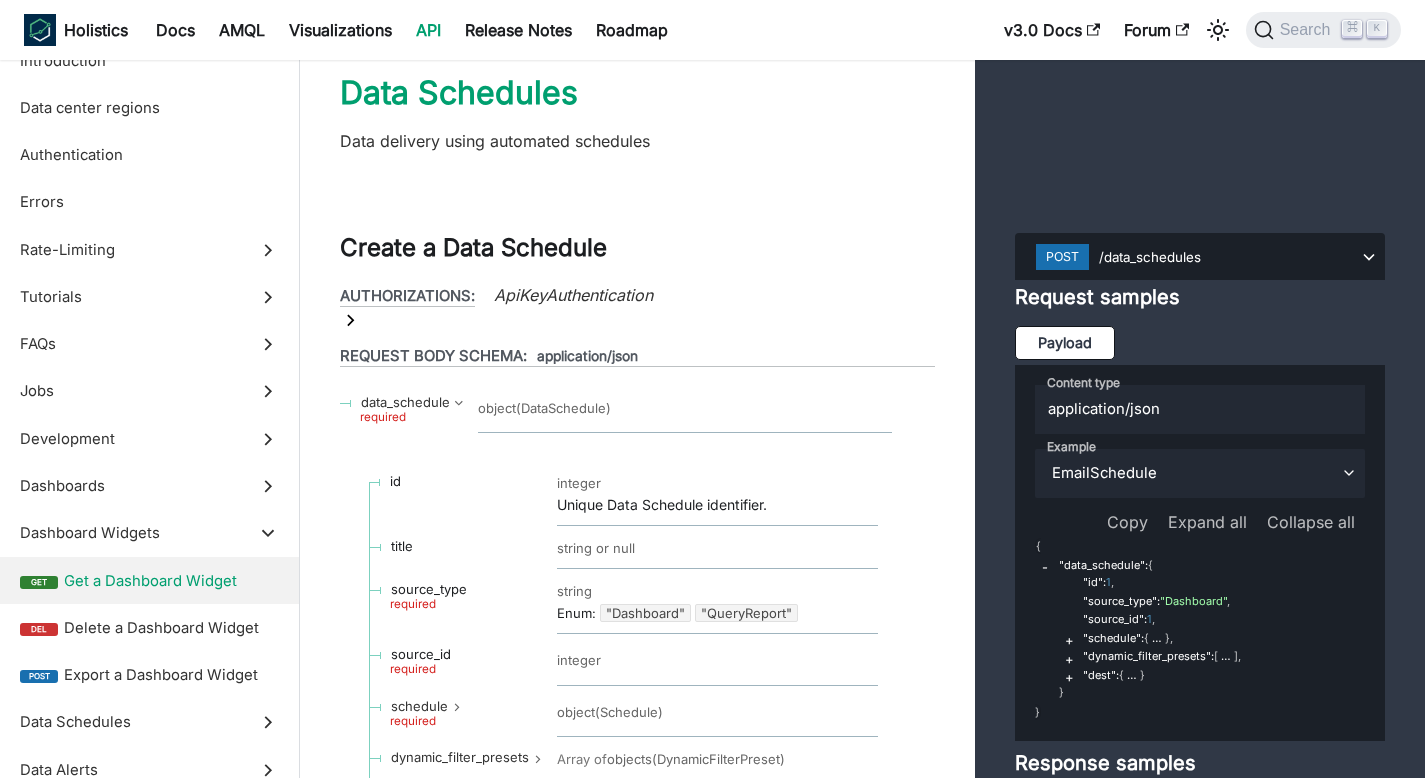 click on "Get a Dashboard Widget" at bounding box center (637, -2046) 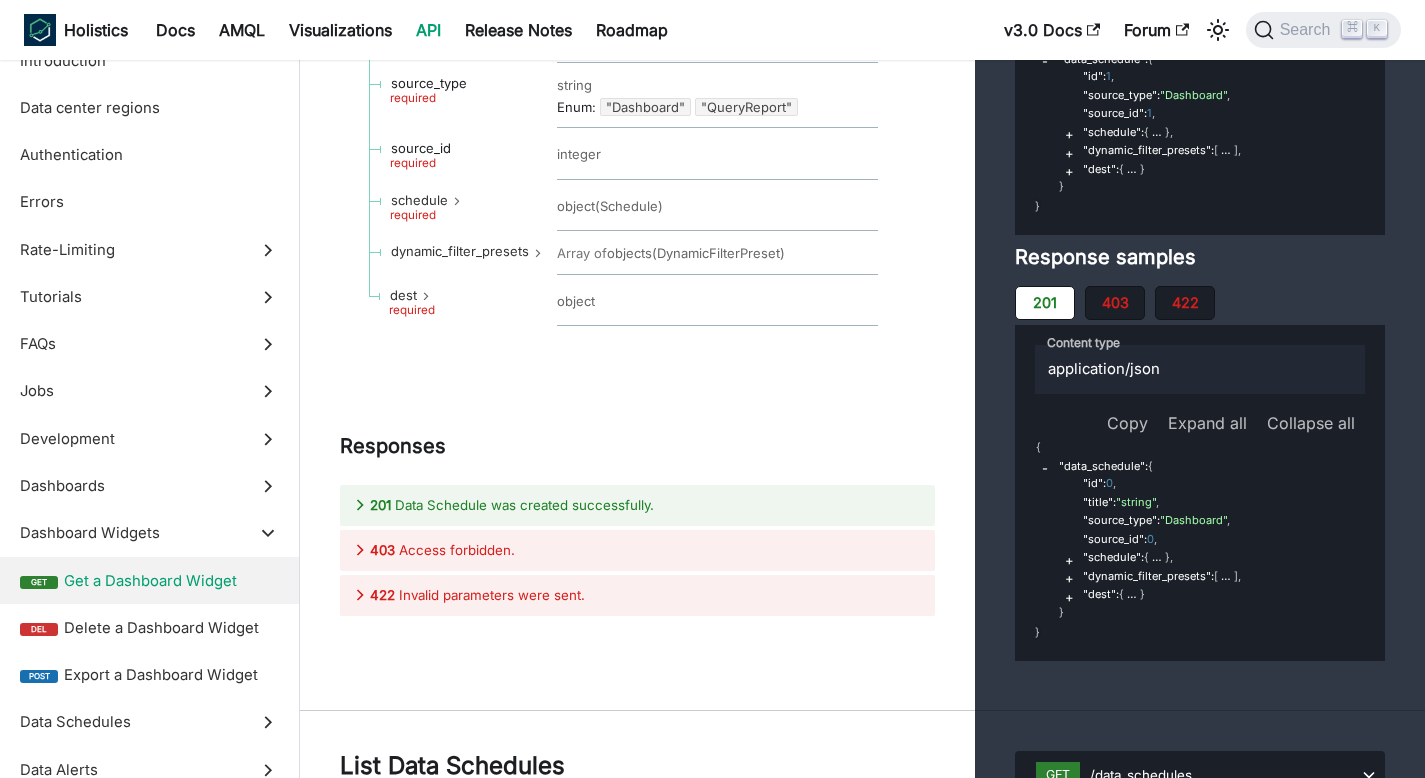 scroll, scrollTop: 43365, scrollLeft: 0, axis: vertical 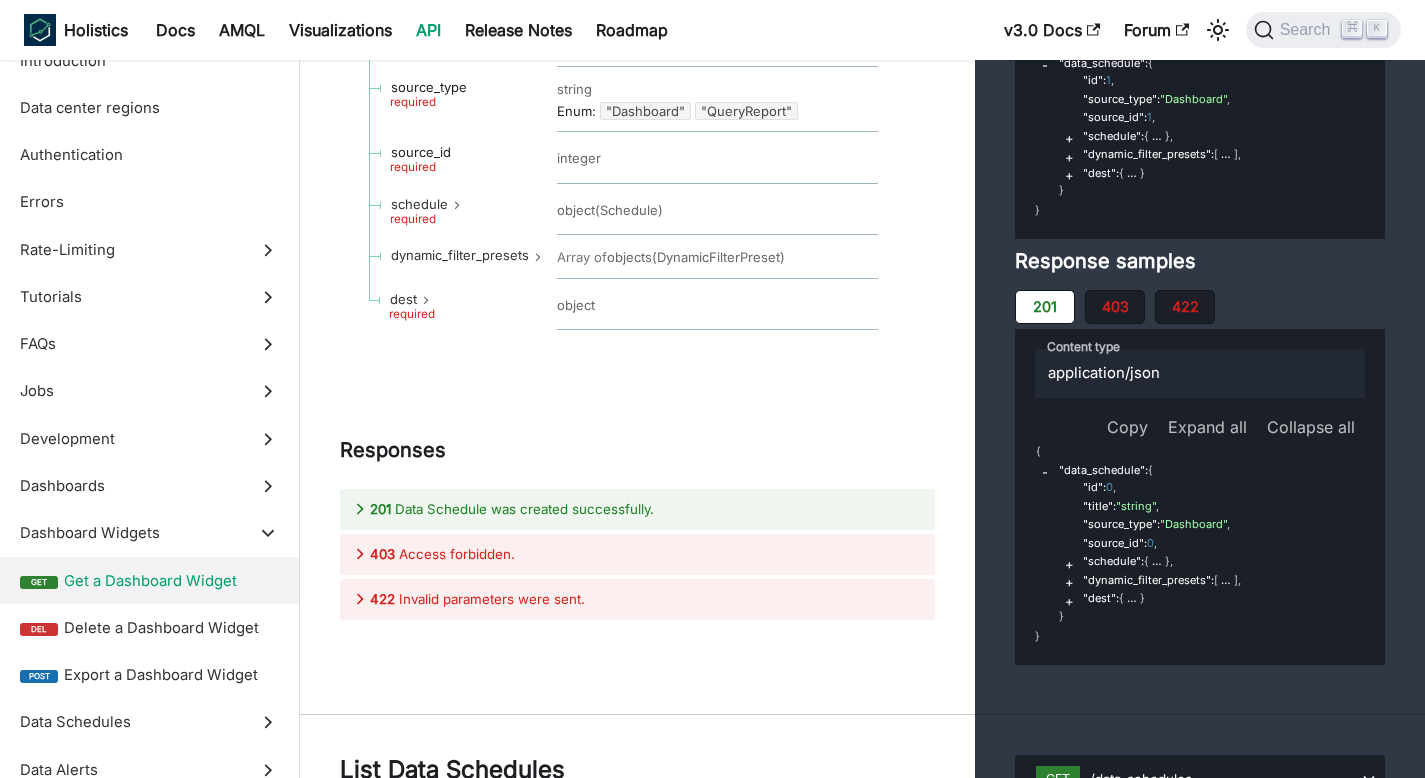 drag, startPoint x: 344, startPoint y: 112, endPoint x: 592, endPoint y: 280, distance: 299.54633 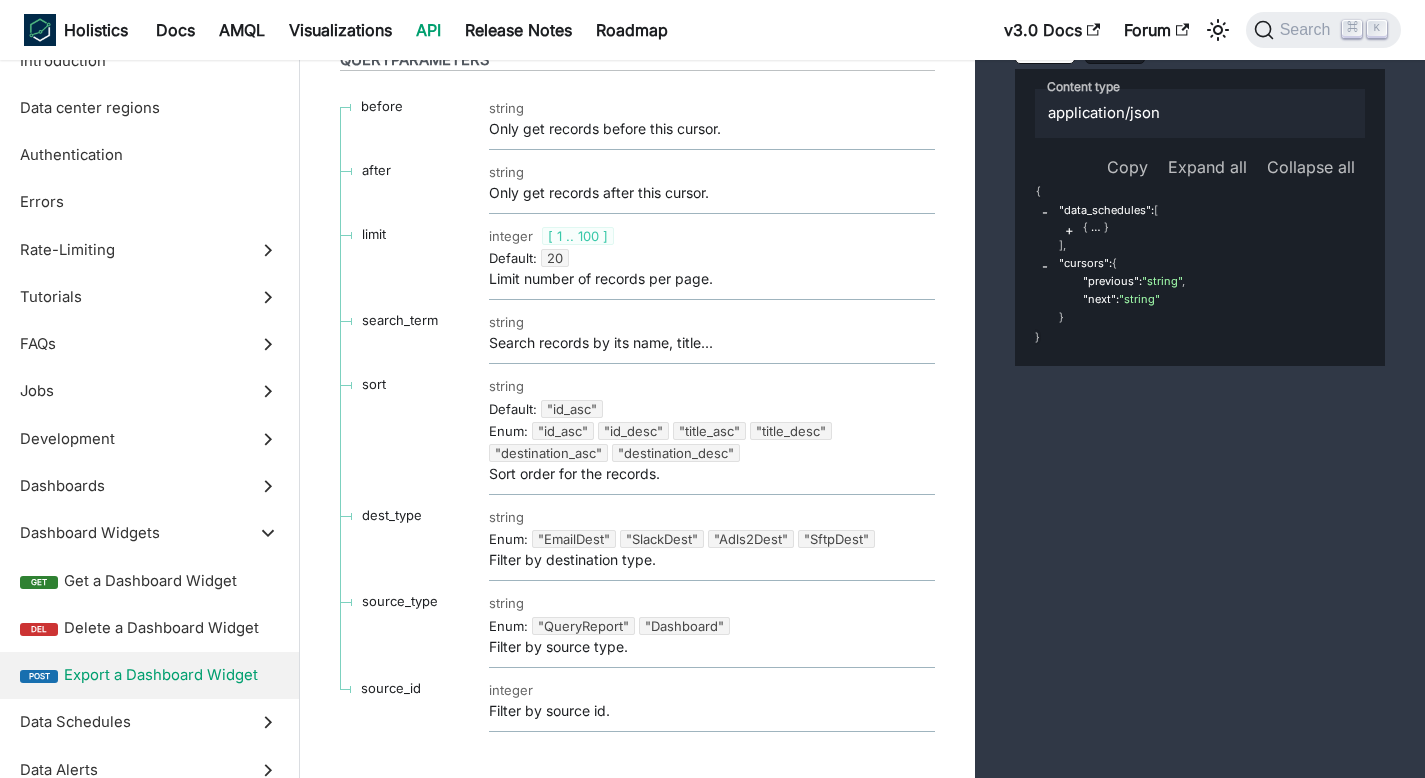 scroll, scrollTop: 44259, scrollLeft: 0, axis: vertical 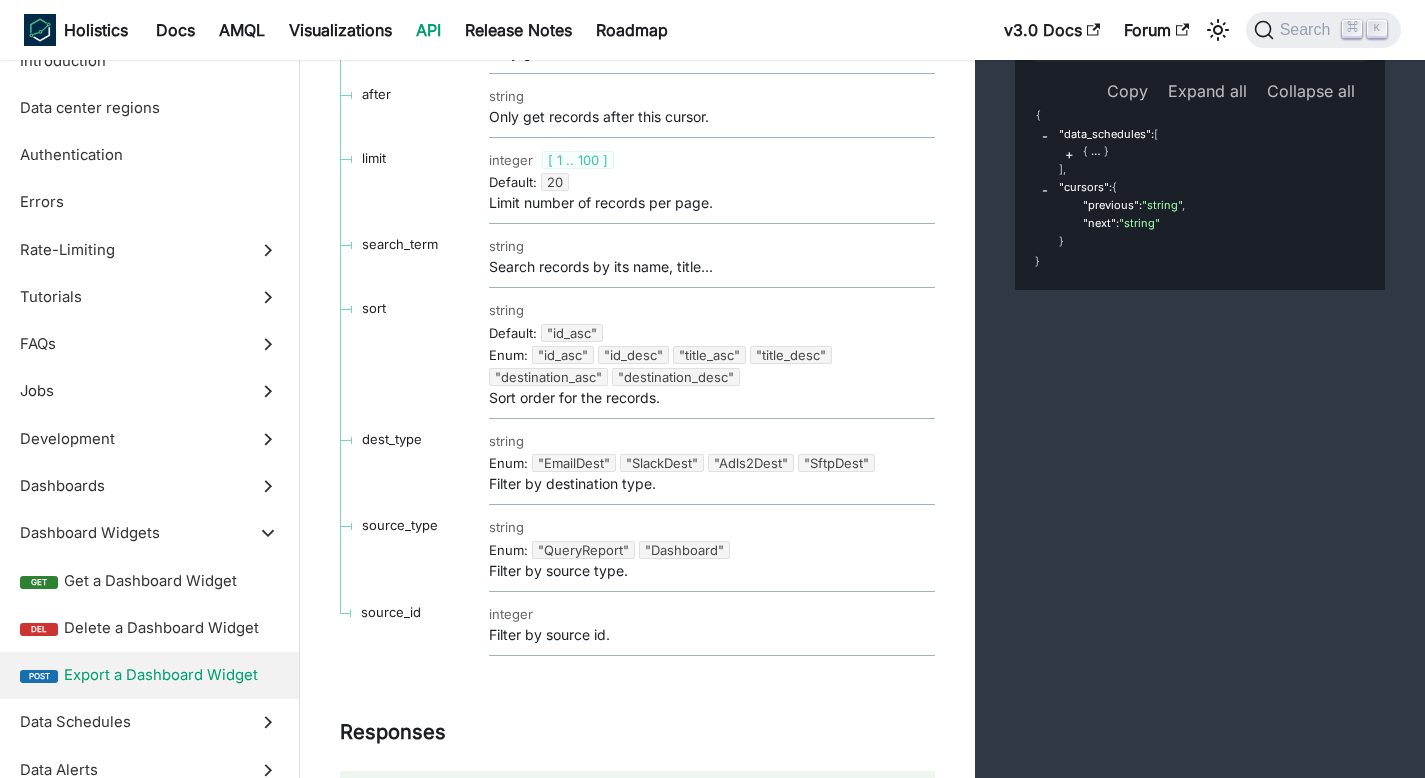 drag, startPoint x: 678, startPoint y: 434, endPoint x: 347, endPoint y: 374, distance: 336.3941 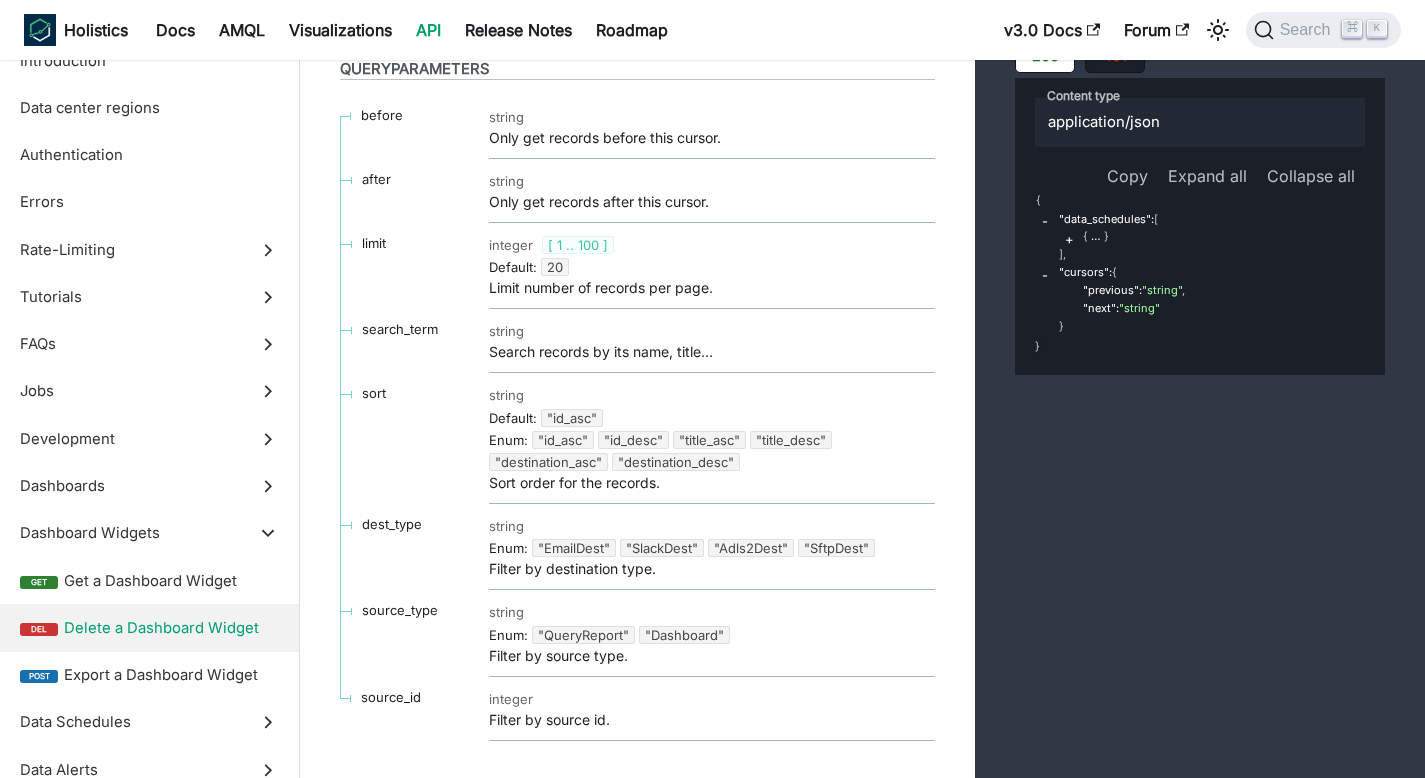 scroll, scrollTop: 44144, scrollLeft: 0, axis: vertical 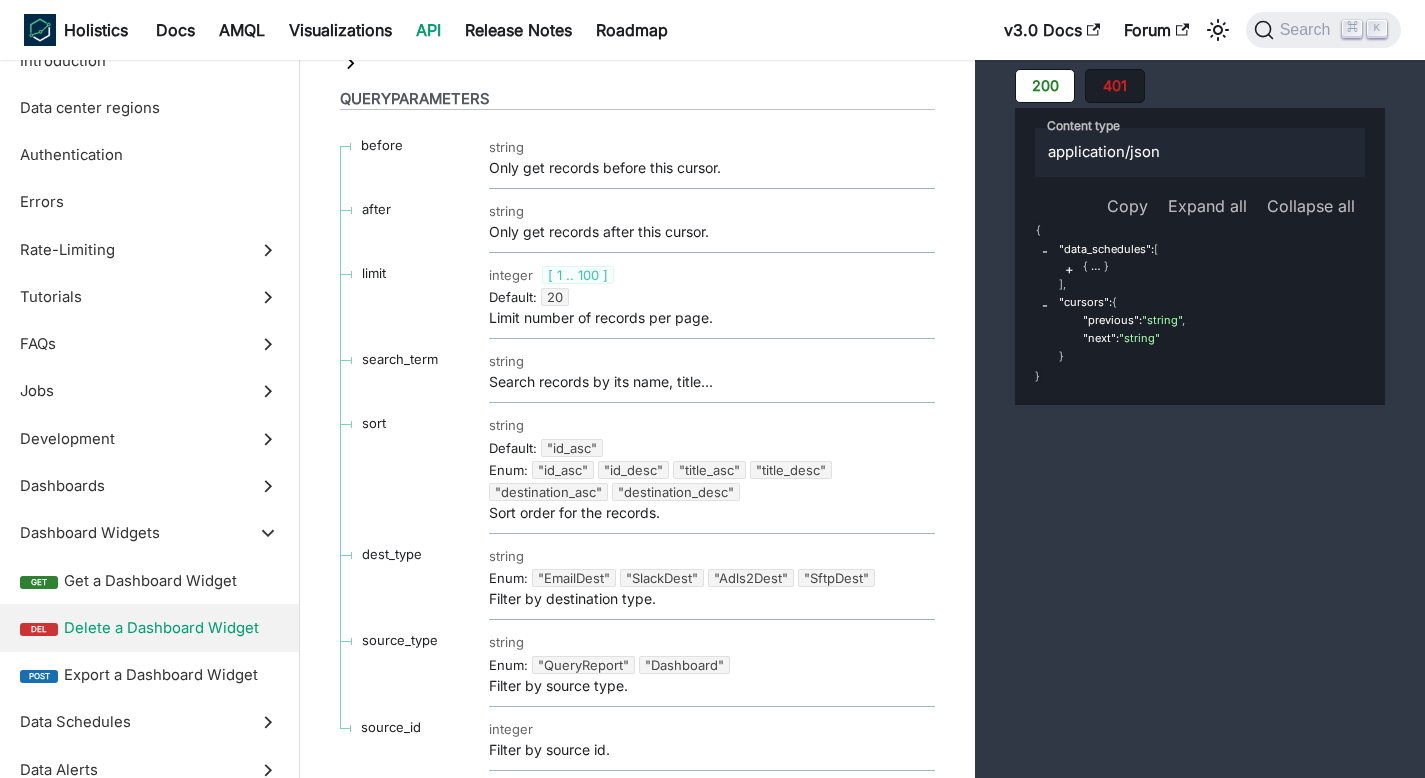 click on "Export a Dashboard Widget" at bounding box center [637, -1999] 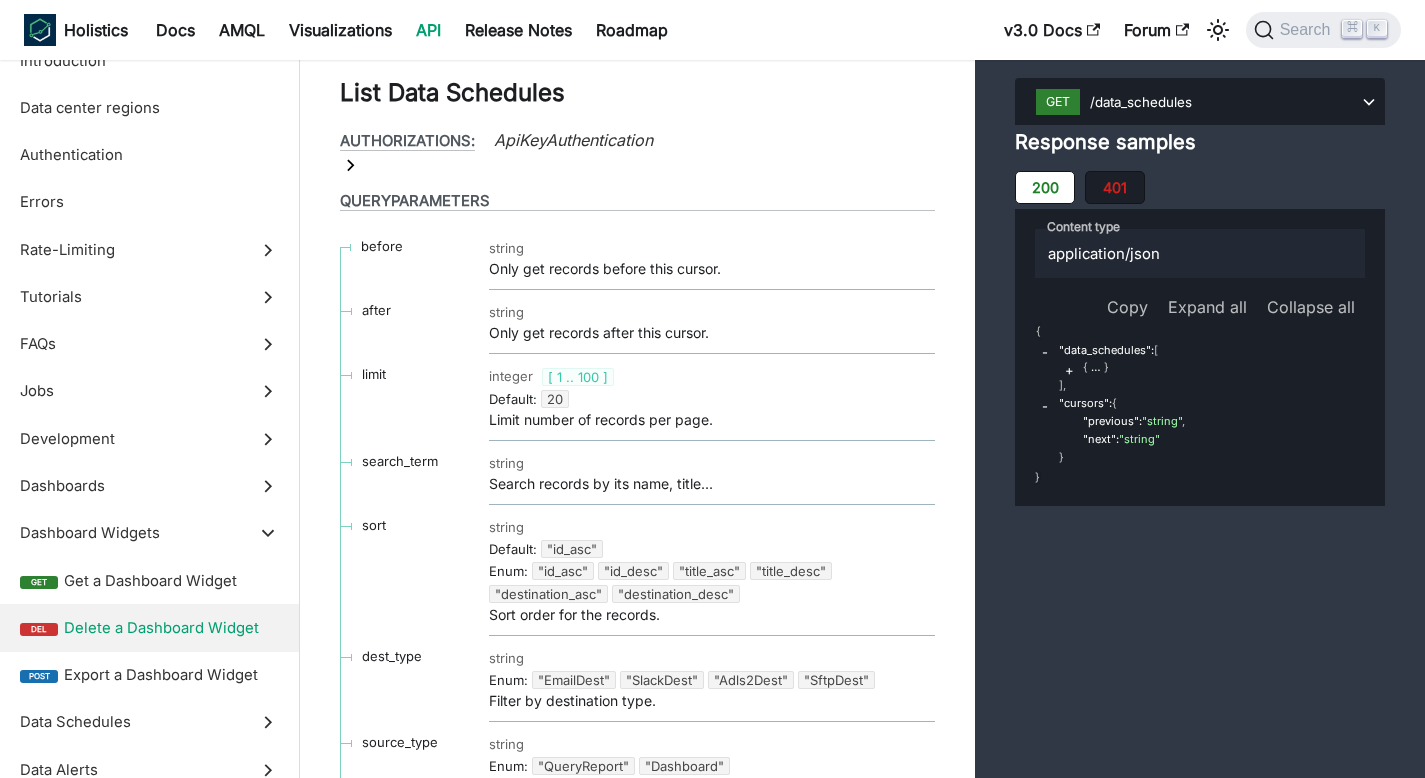 click on "Authorizations: ApiKeyAuthentication" at bounding box center (637, -1834) 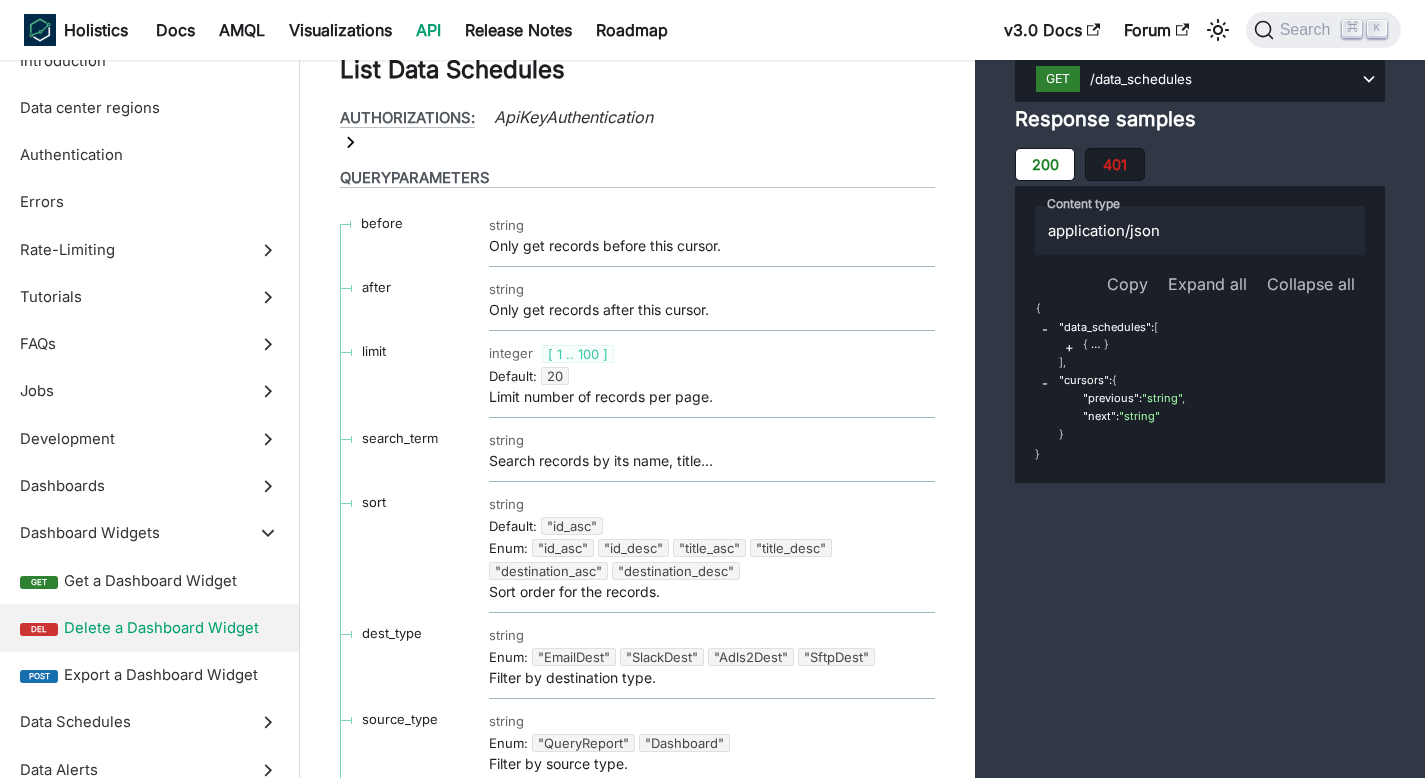 scroll, scrollTop: 44204, scrollLeft: 0, axis: vertical 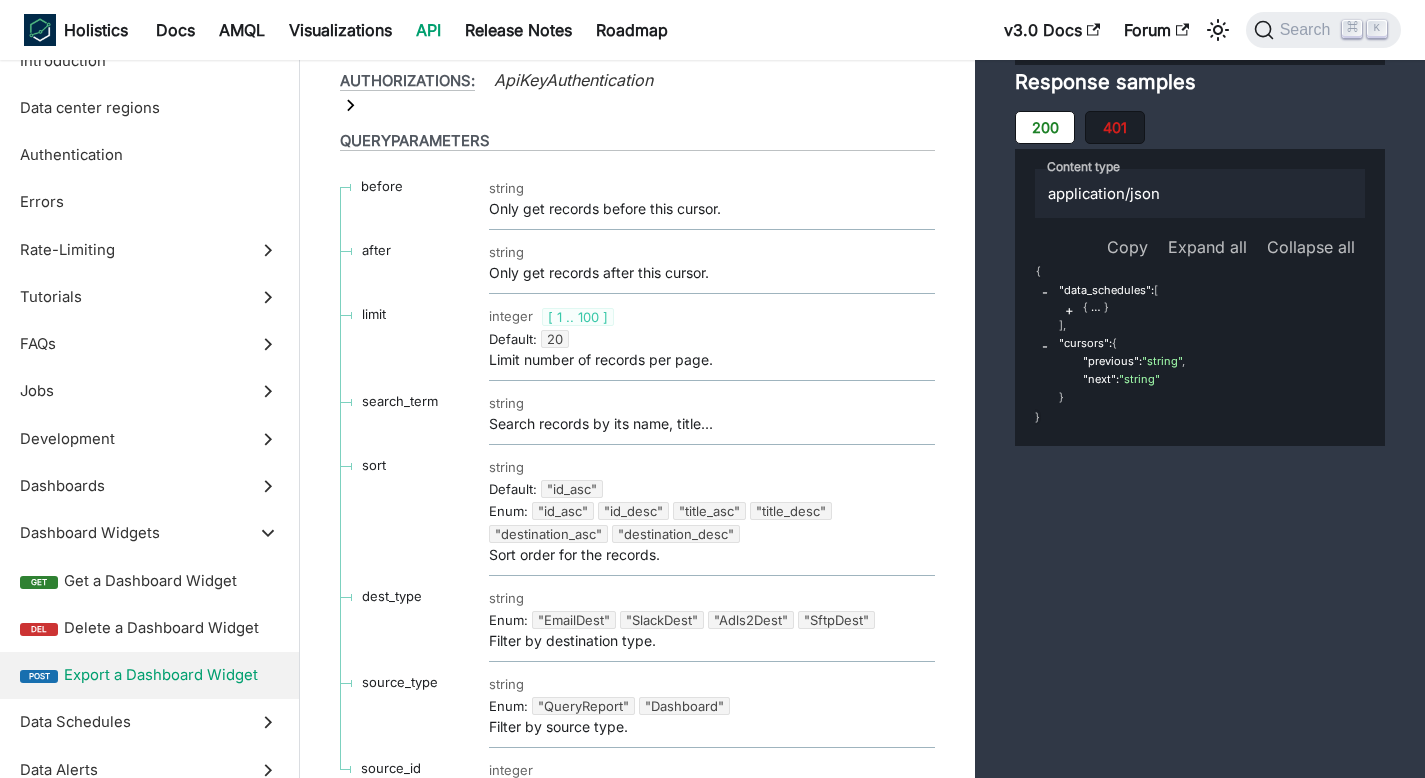 drag, startPoint x: 378, startPoint y: 212, endPoint x: 872, endPoint y: 670, distance: 673.6468 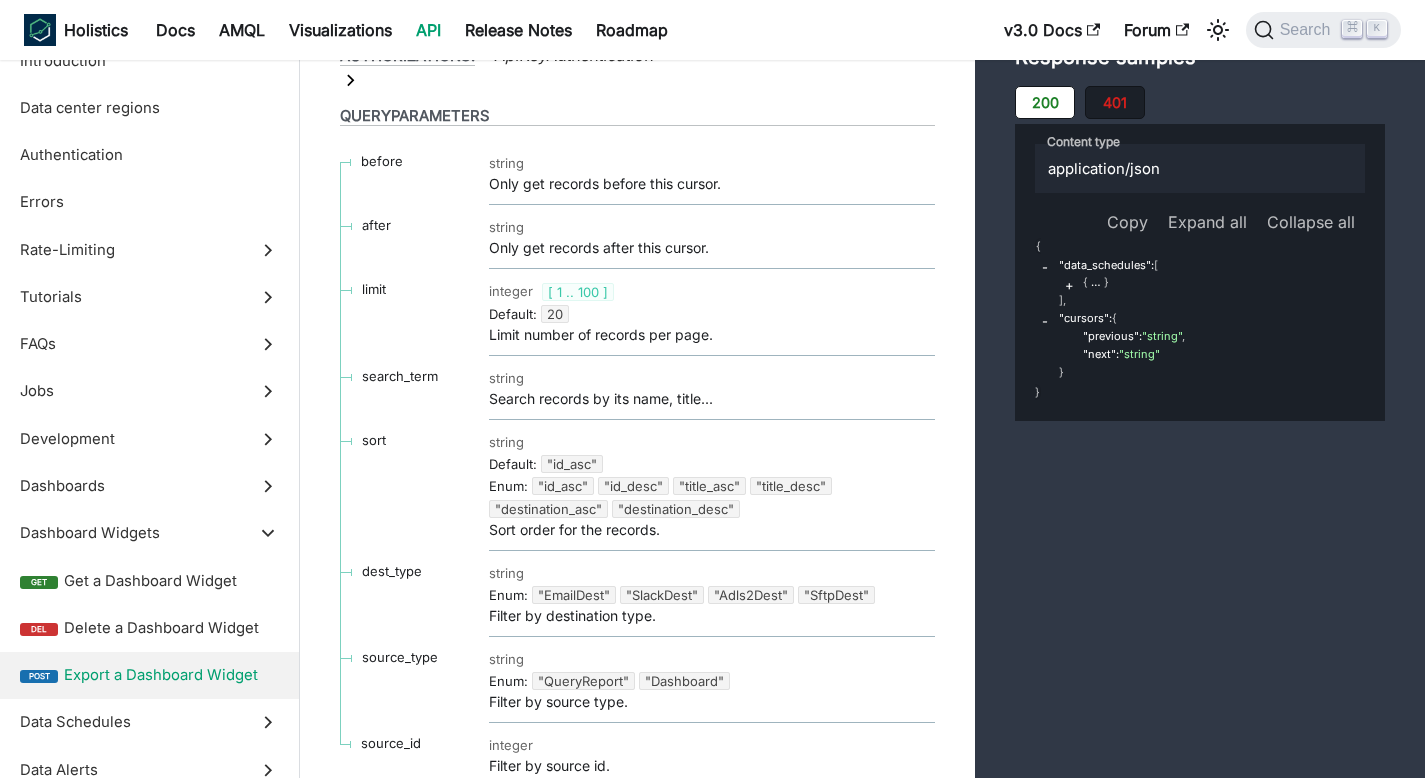 scroll, scrollTop: 44297, scrollLeft: 0, axis: vertical 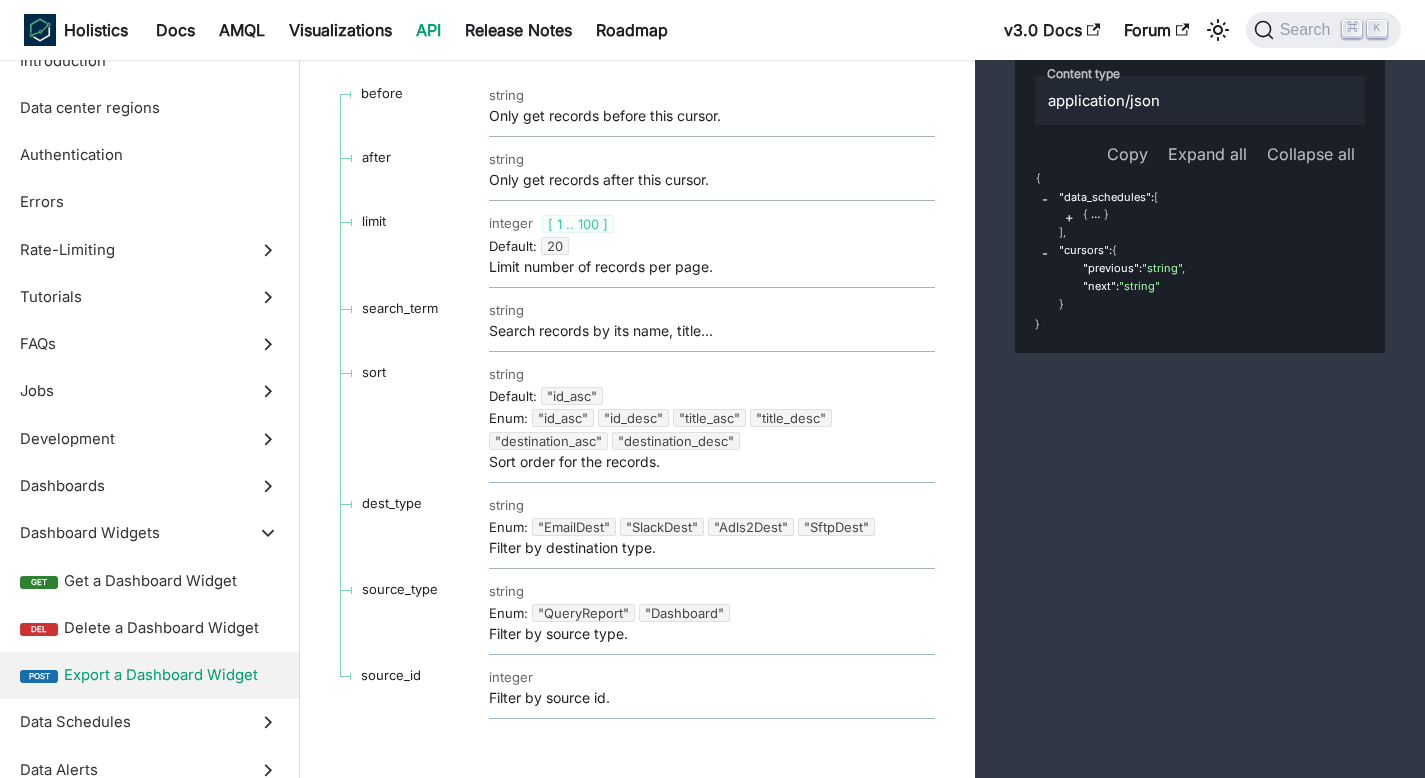 click on "Content type" at bounding box center (1083, -2017) 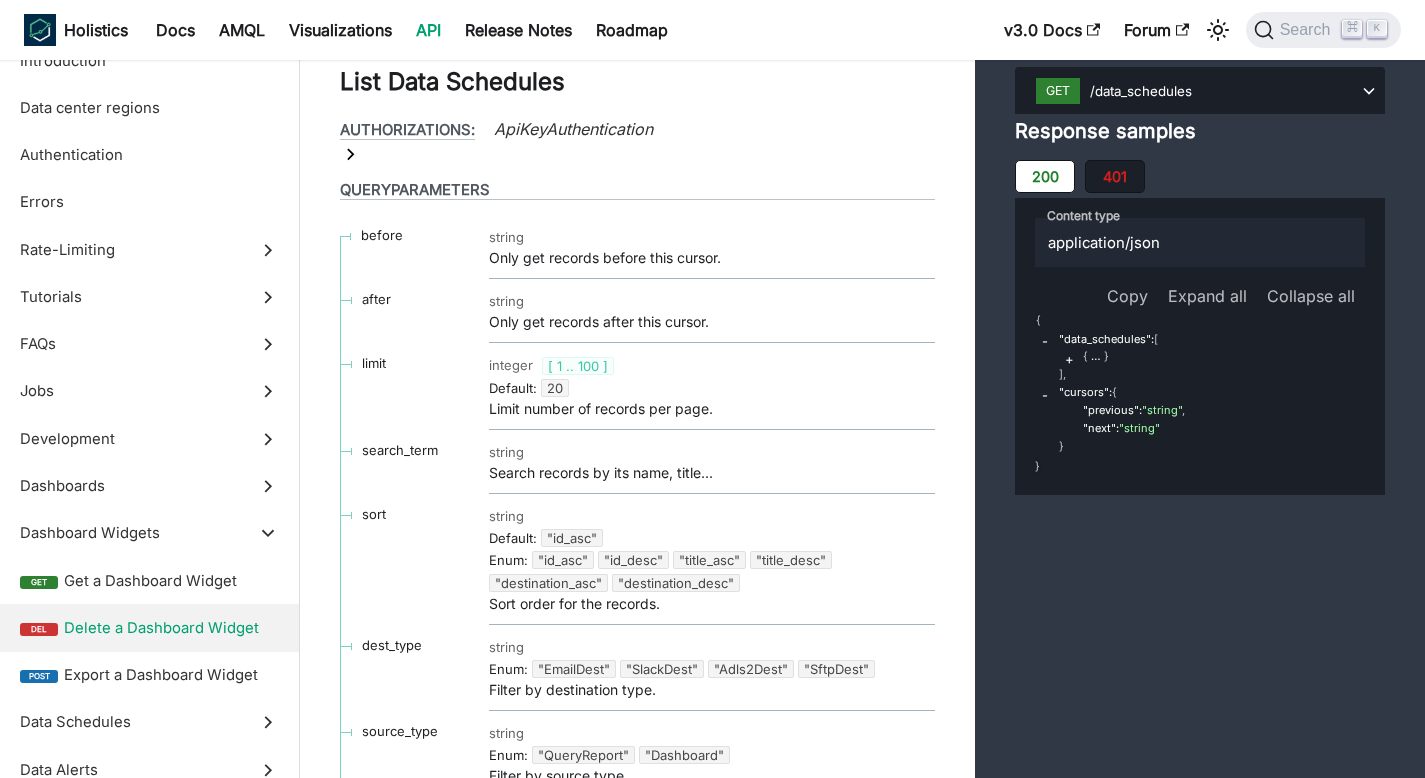 scroll, scrollTop: 44162, scrollLeft: 0, axis: vertical 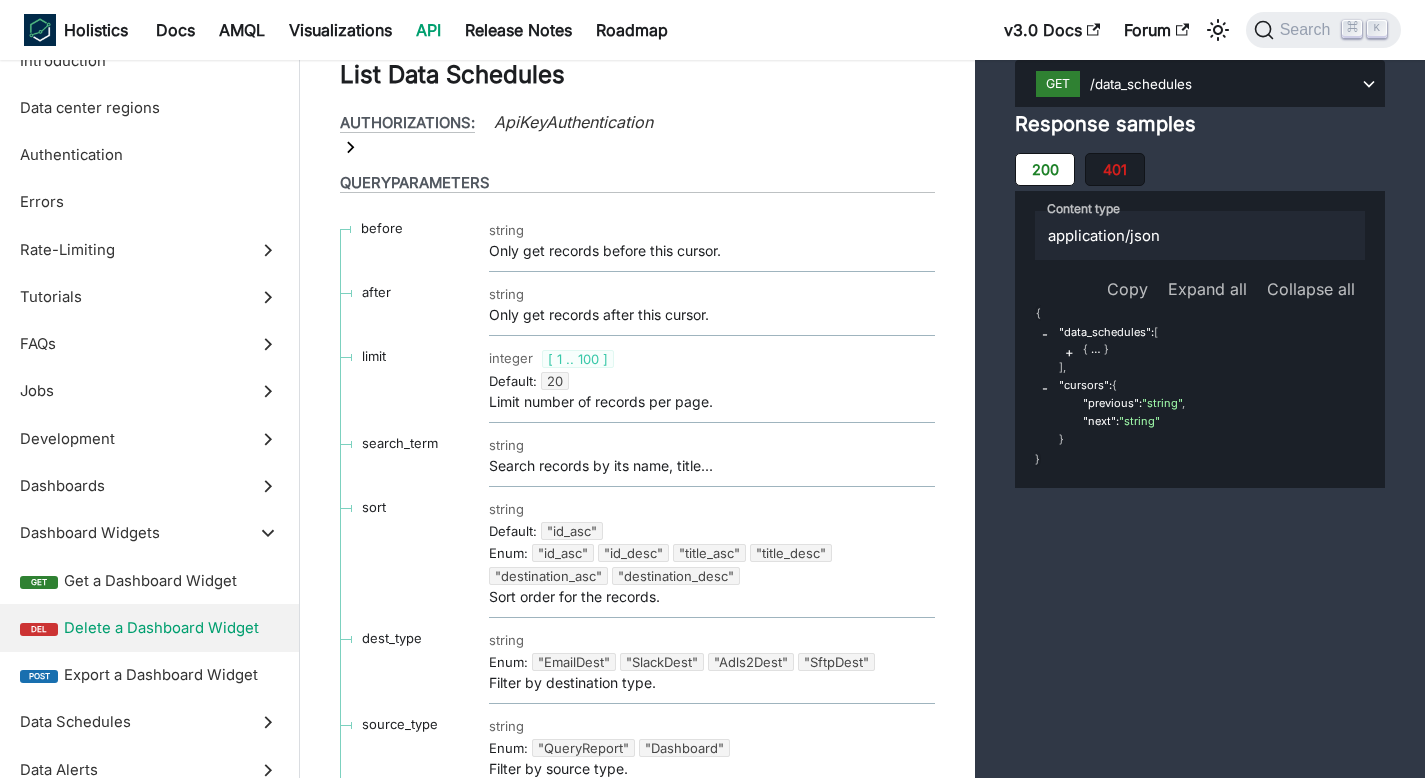 click on "Get Data" at bounding box center [723, -1970] 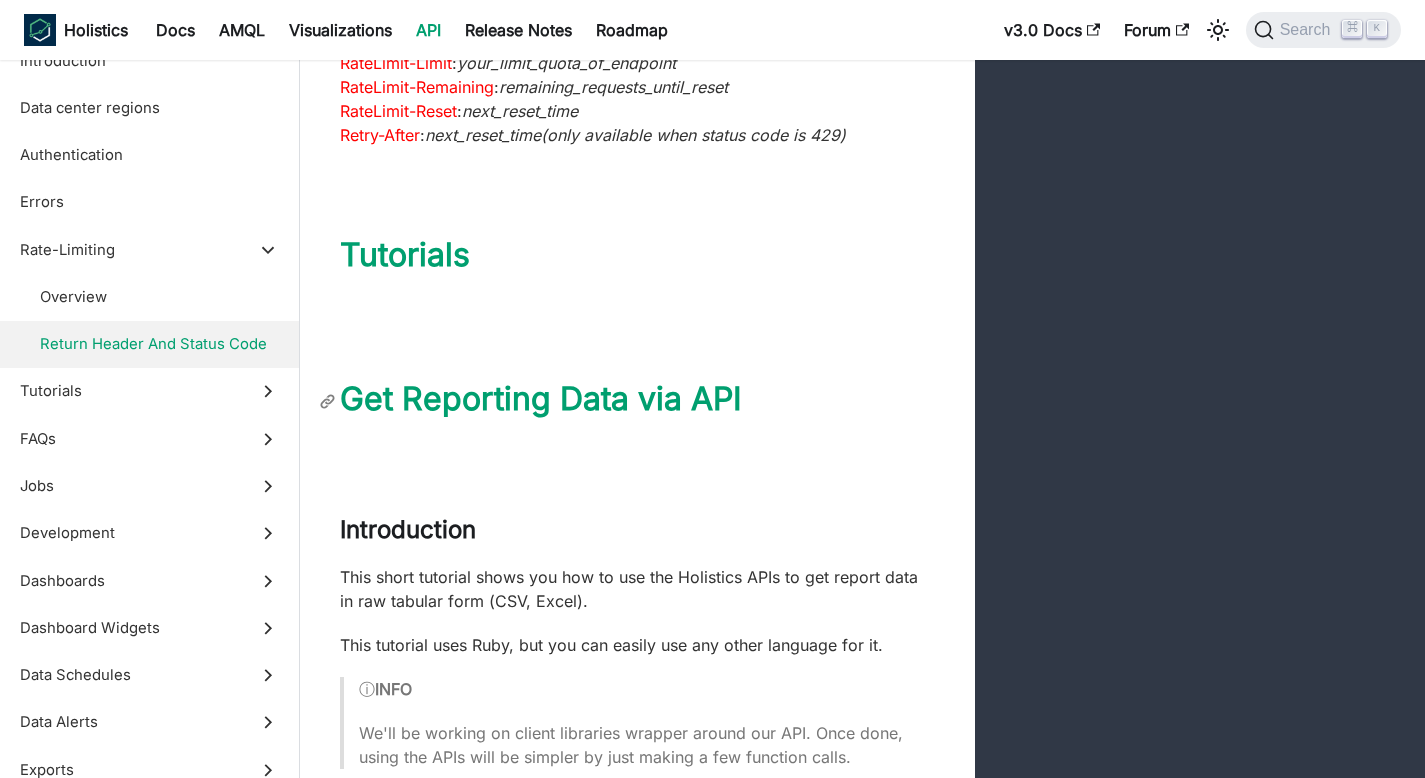 scroll, scrollTop: 5017, scrollLeft: 0, axis: vertical 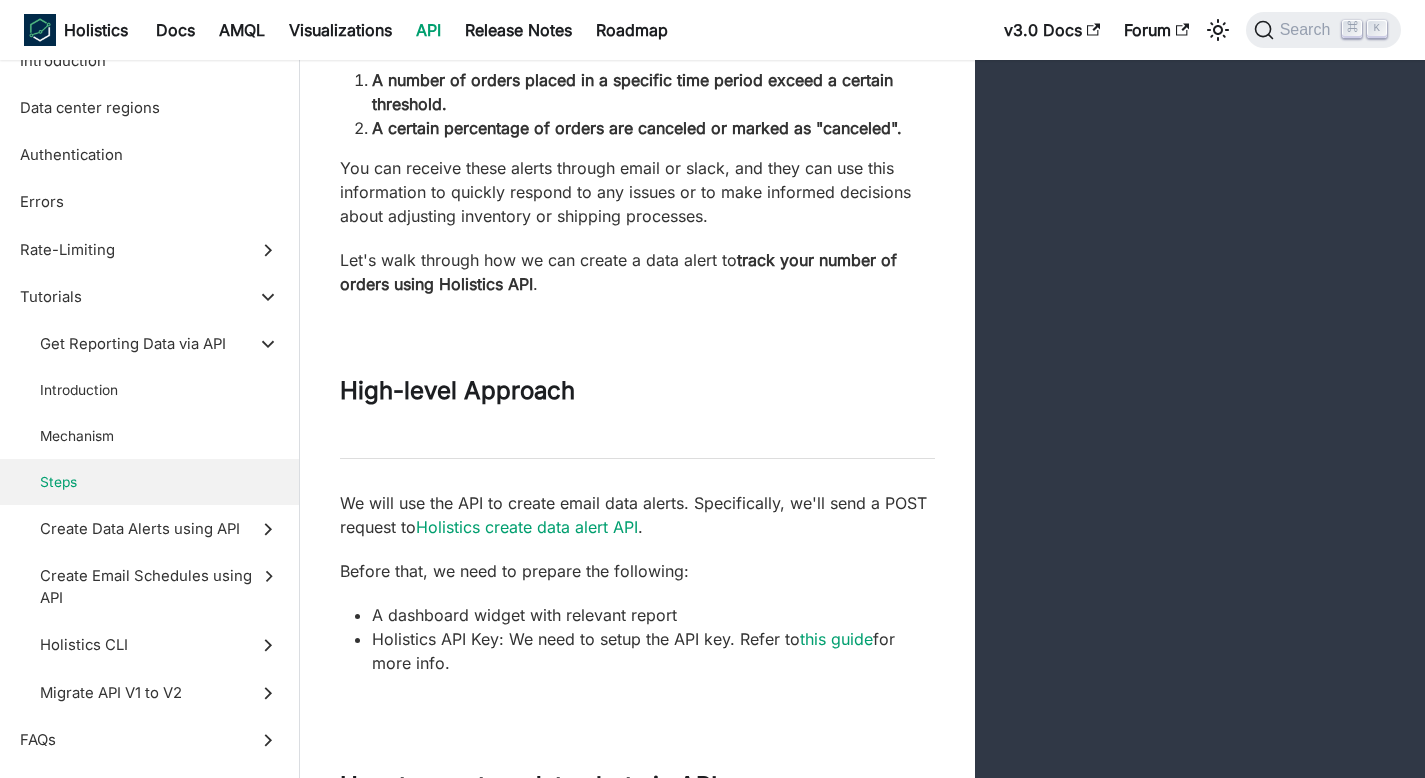 drag, startPoint x: 343, startPoint y: 422, endPoint x: 736, endPoint y: 374, distance: 395.92044 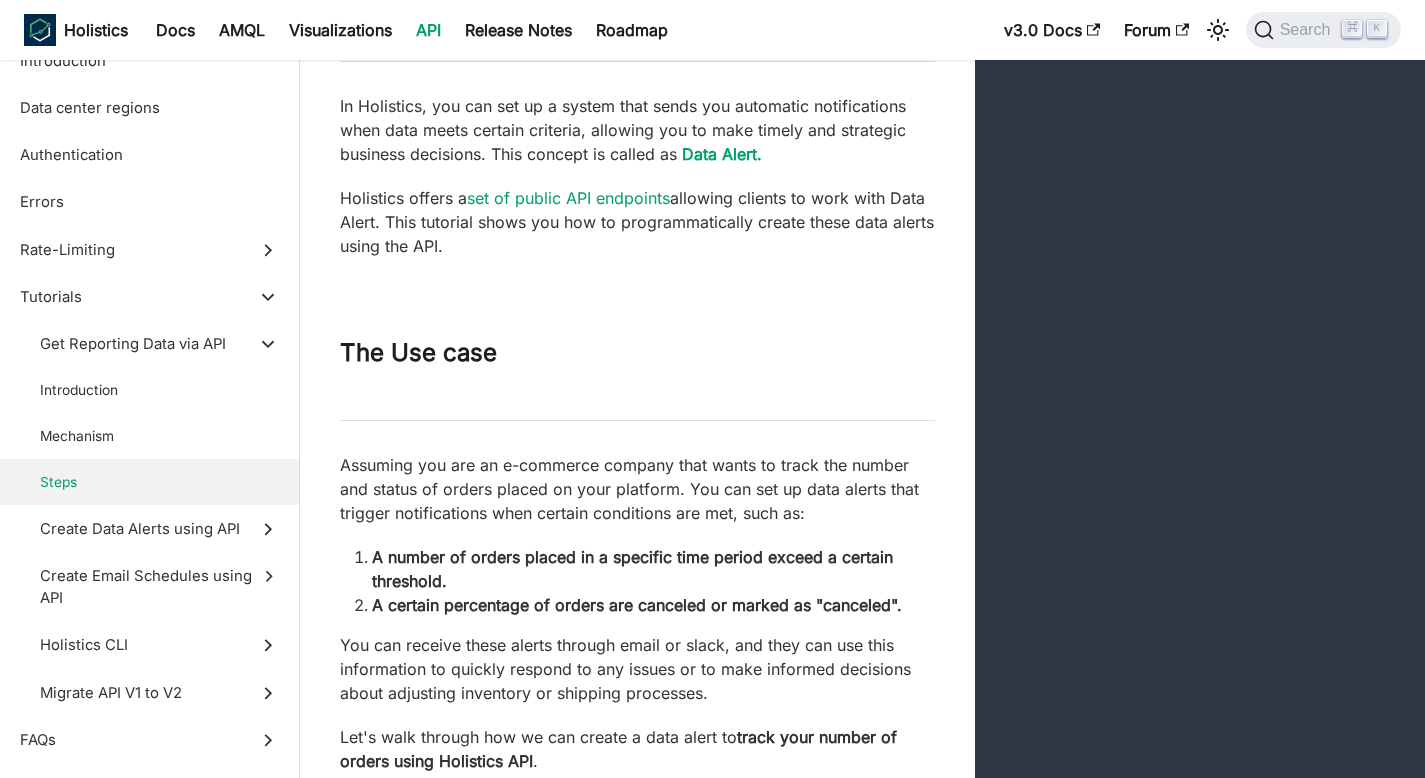 scroll, scrollTop: 10398, scrollLeft: 0, axis: vertical 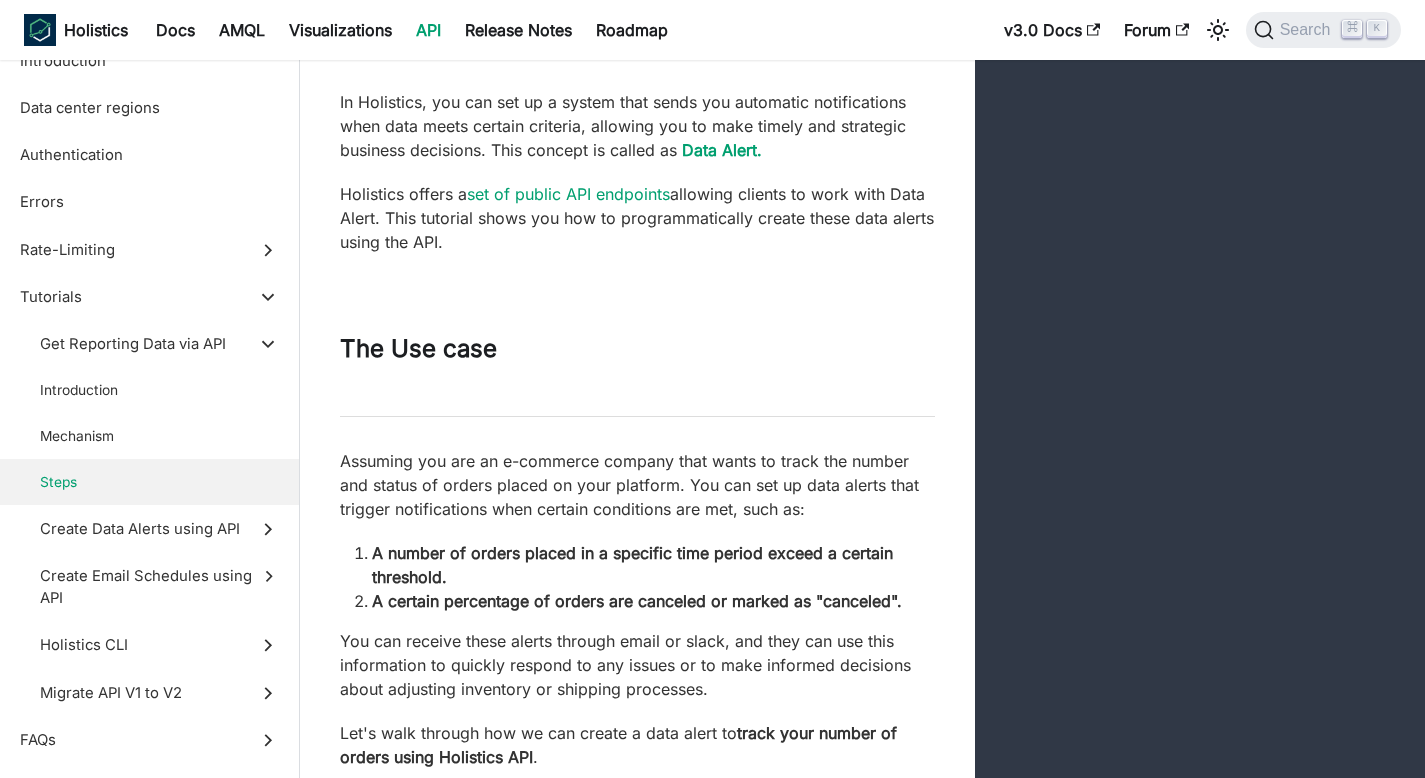 click on "class  HolisticsAPI
#  . . .
def  download_export ( job_id )
url  =  @api_url  +   "/exports/download"
response  =  @http . follow . get ( url ,  params :   { job_id :  job_id } )
raise StandardError . new ( JSON . parse ( response . to_s [ 'message' ] ) )   if  response . code  !=   200
response . to_s
end
end" at bounding box center [637, -669] 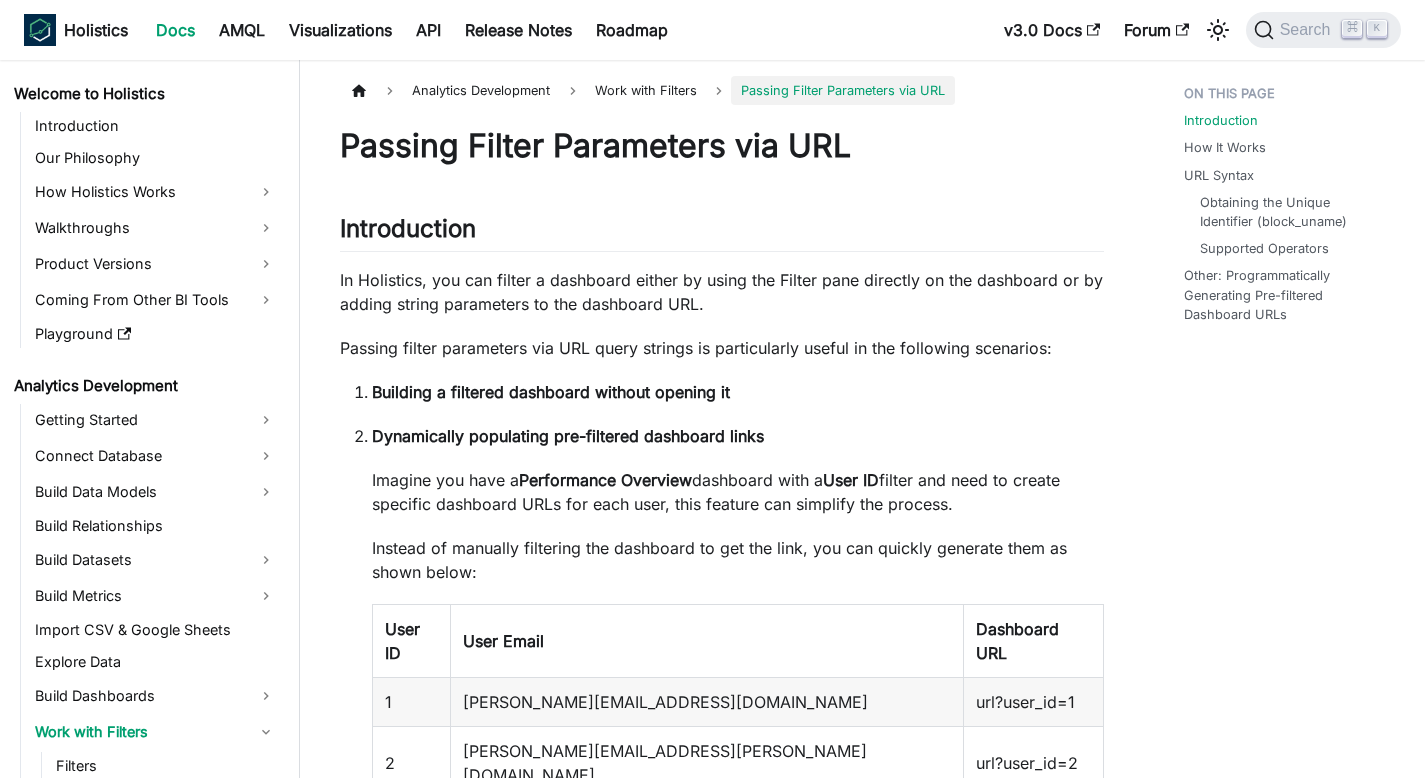 scroll, scrollTop: 0, scrollLeft: 0, axis: both 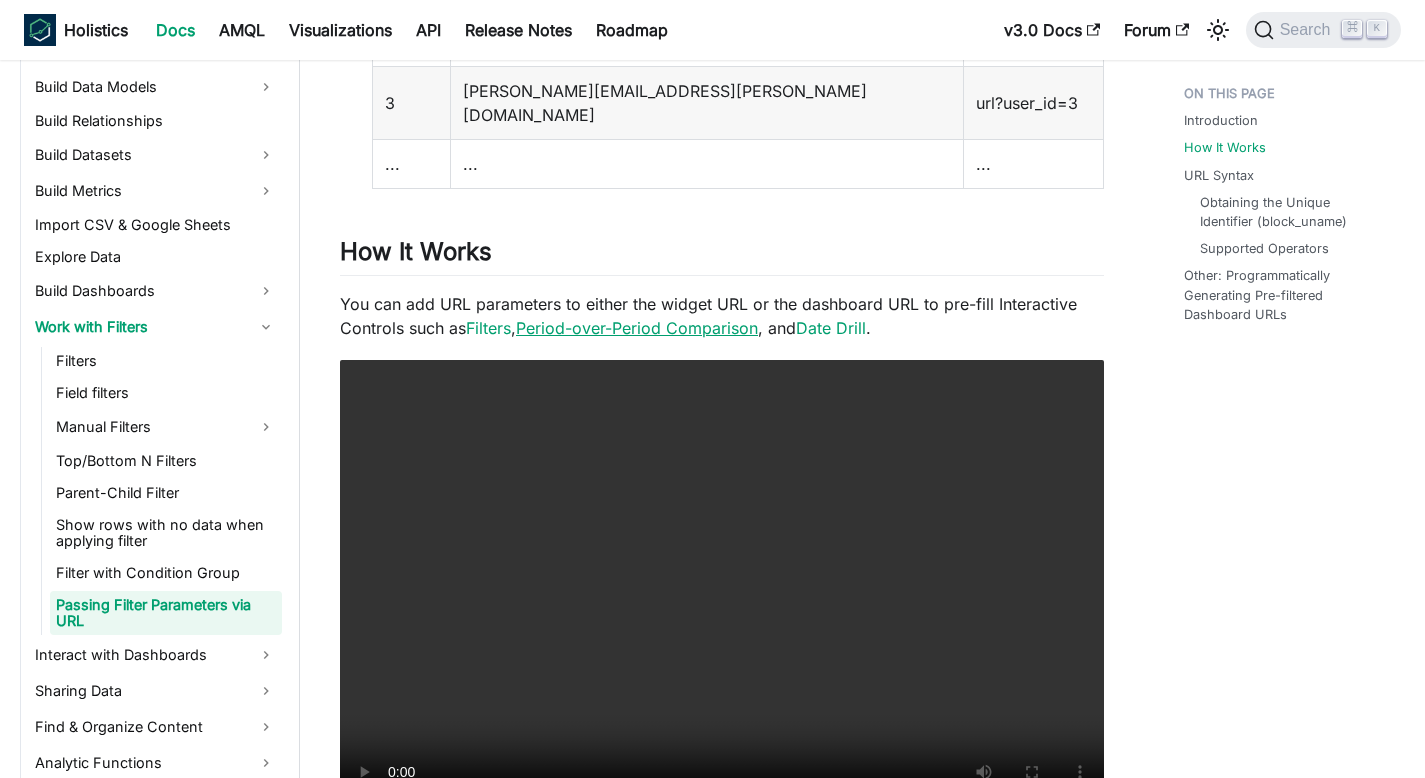 click on "Period-over-Period Comparison" at bounding box center (637, 328) 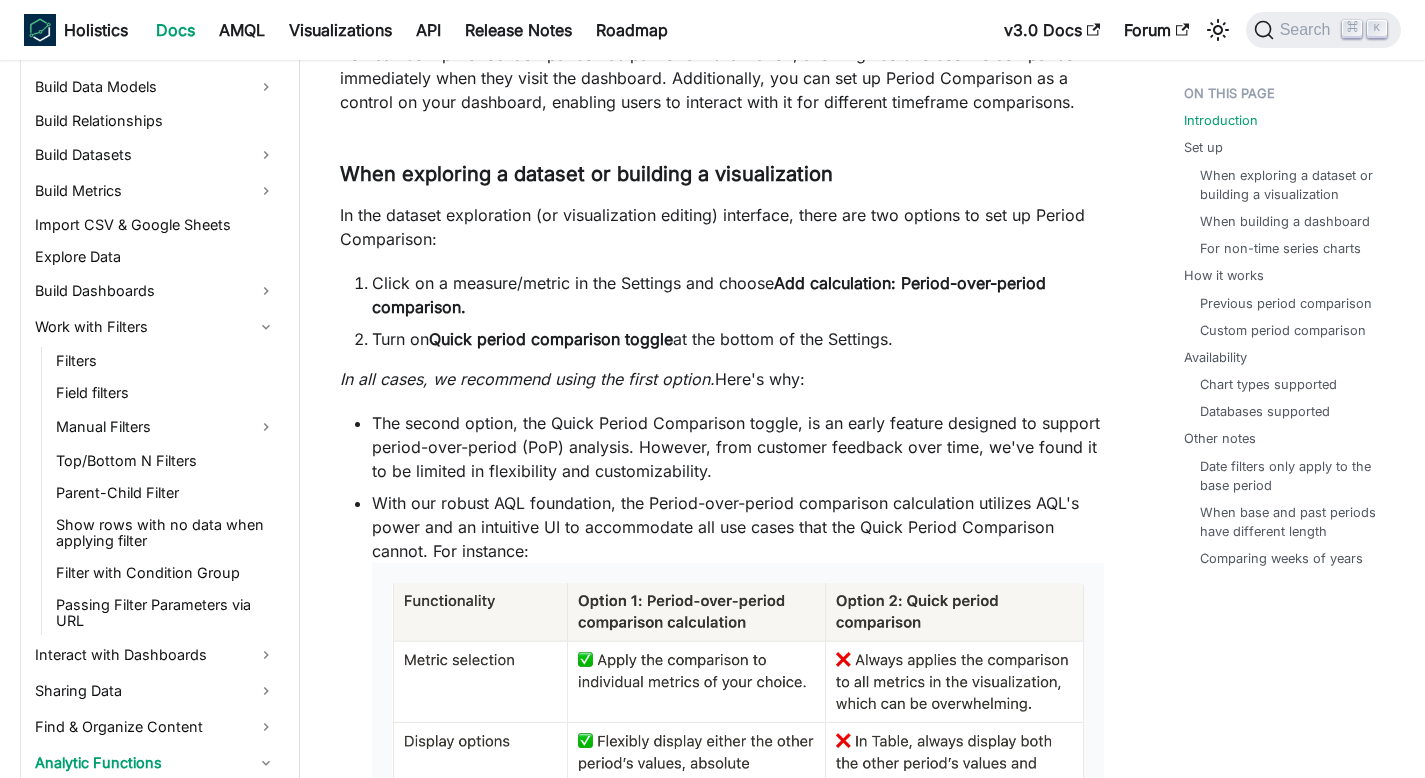 scroll, scrollTop: 0, scrollLeft: 0, axis: both 